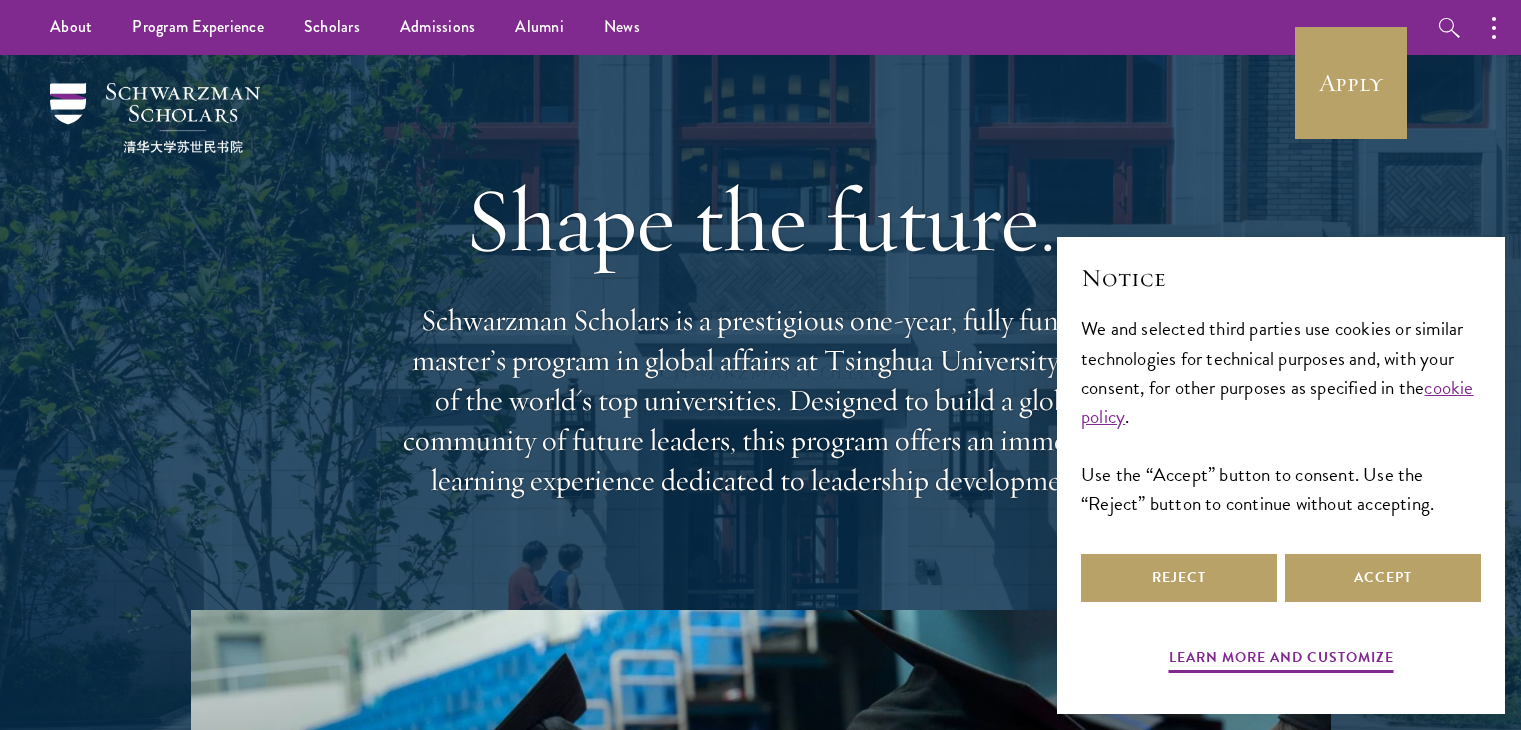 scroll, scrollTop: 0, scrollLeft: 0, axis: both 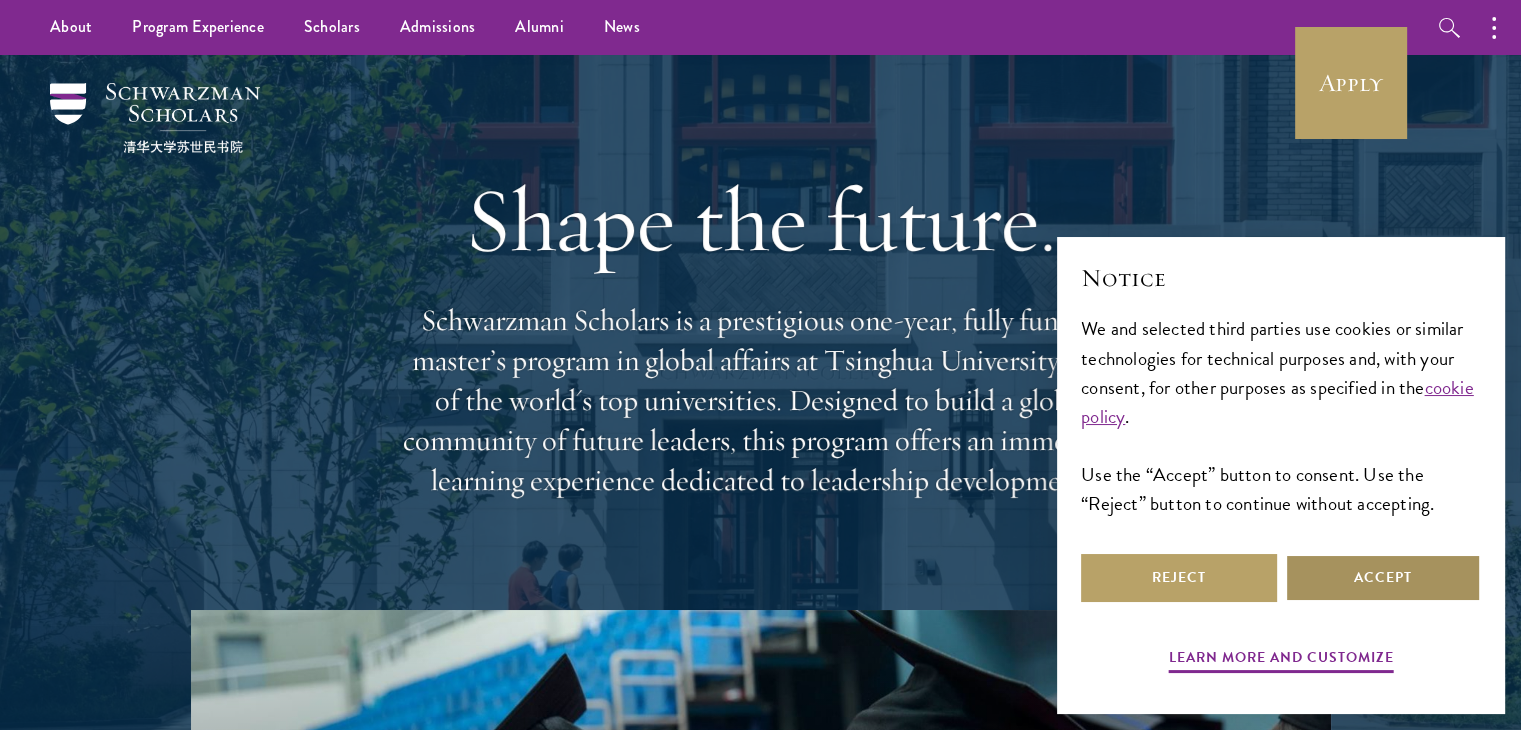 click on "Accept" at bounding box center [1383, 578] 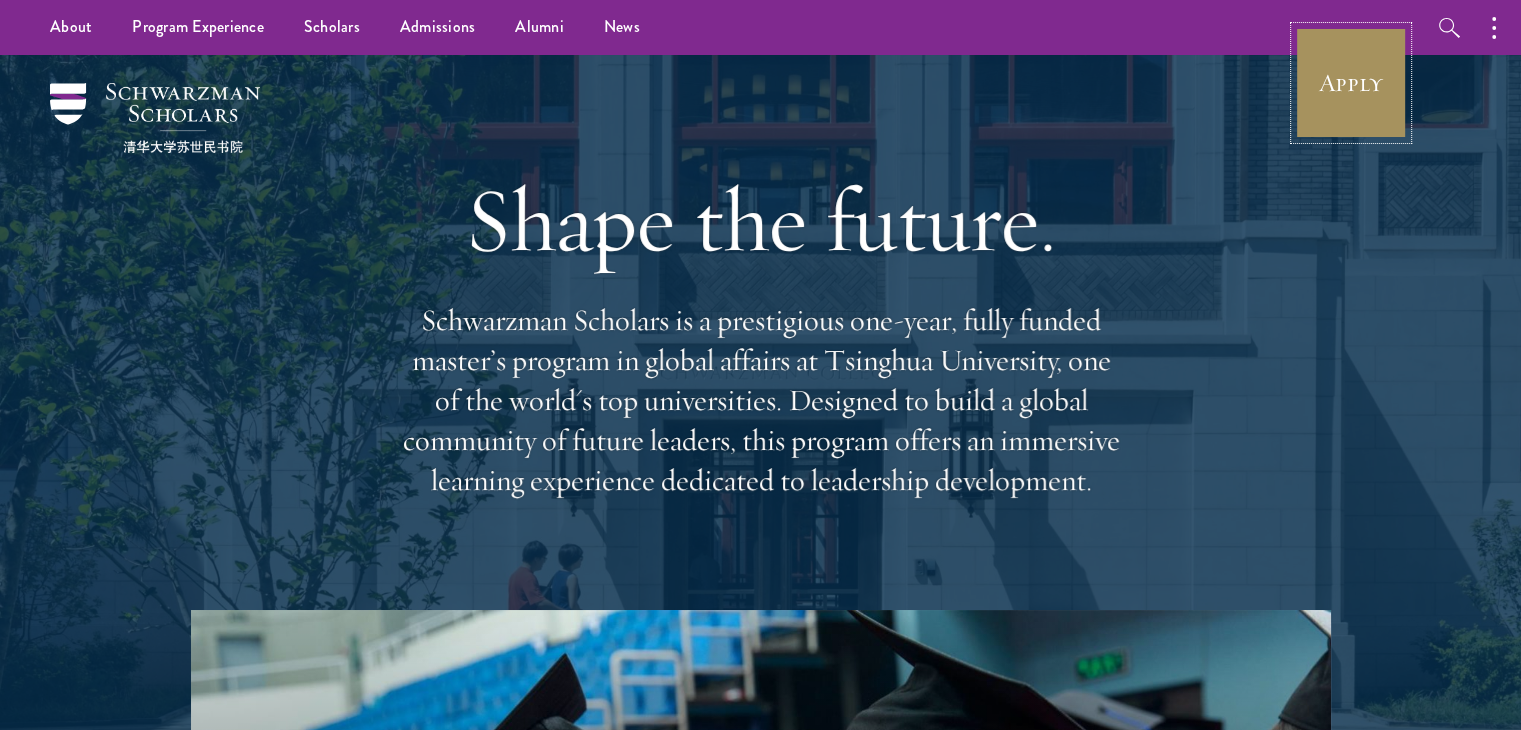 click on "Apply" at bounding box center [1351, 83] 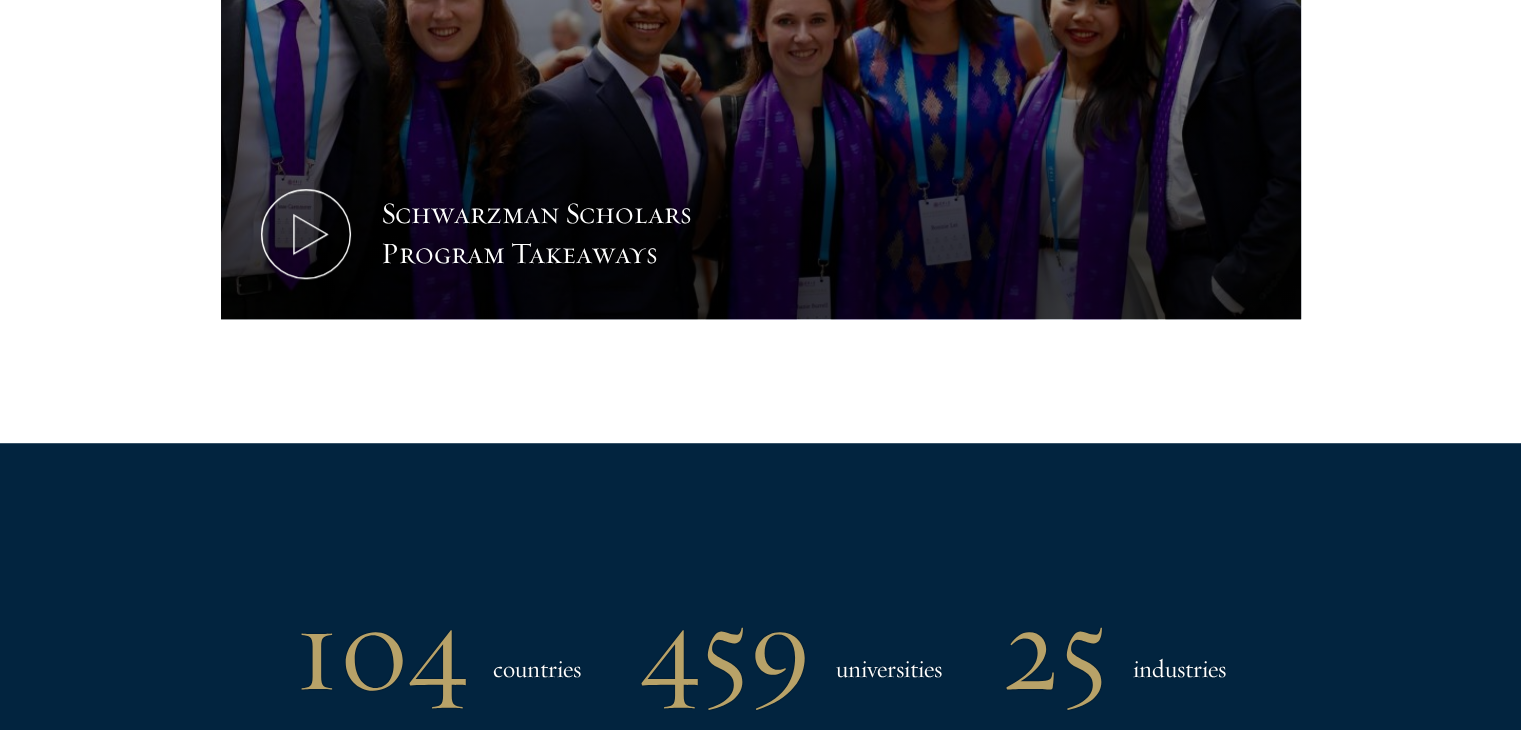 scroll, scrollTop: 1819, scrollLeft: 0, axis: vertical 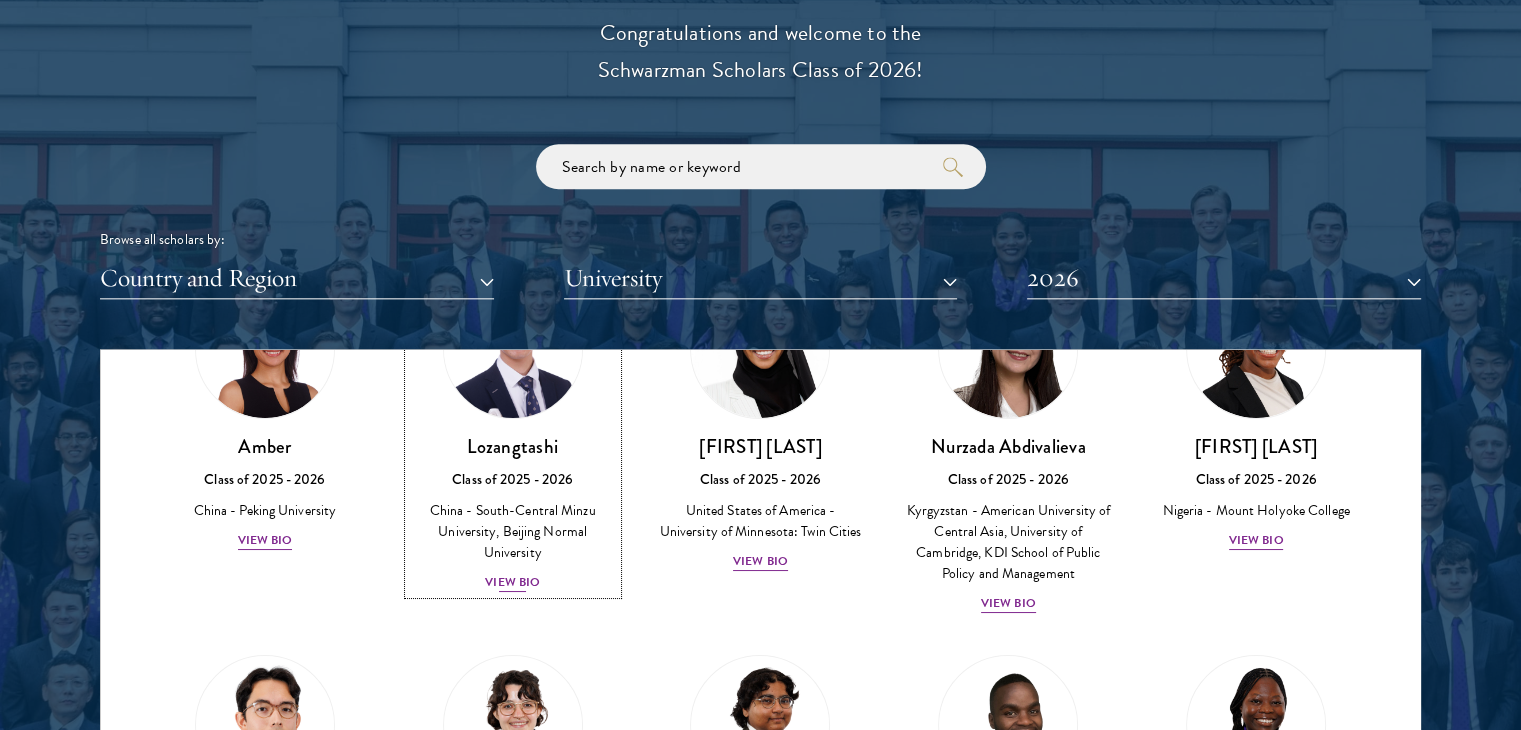 click on "View Bio" at bounding box center (512, 582) 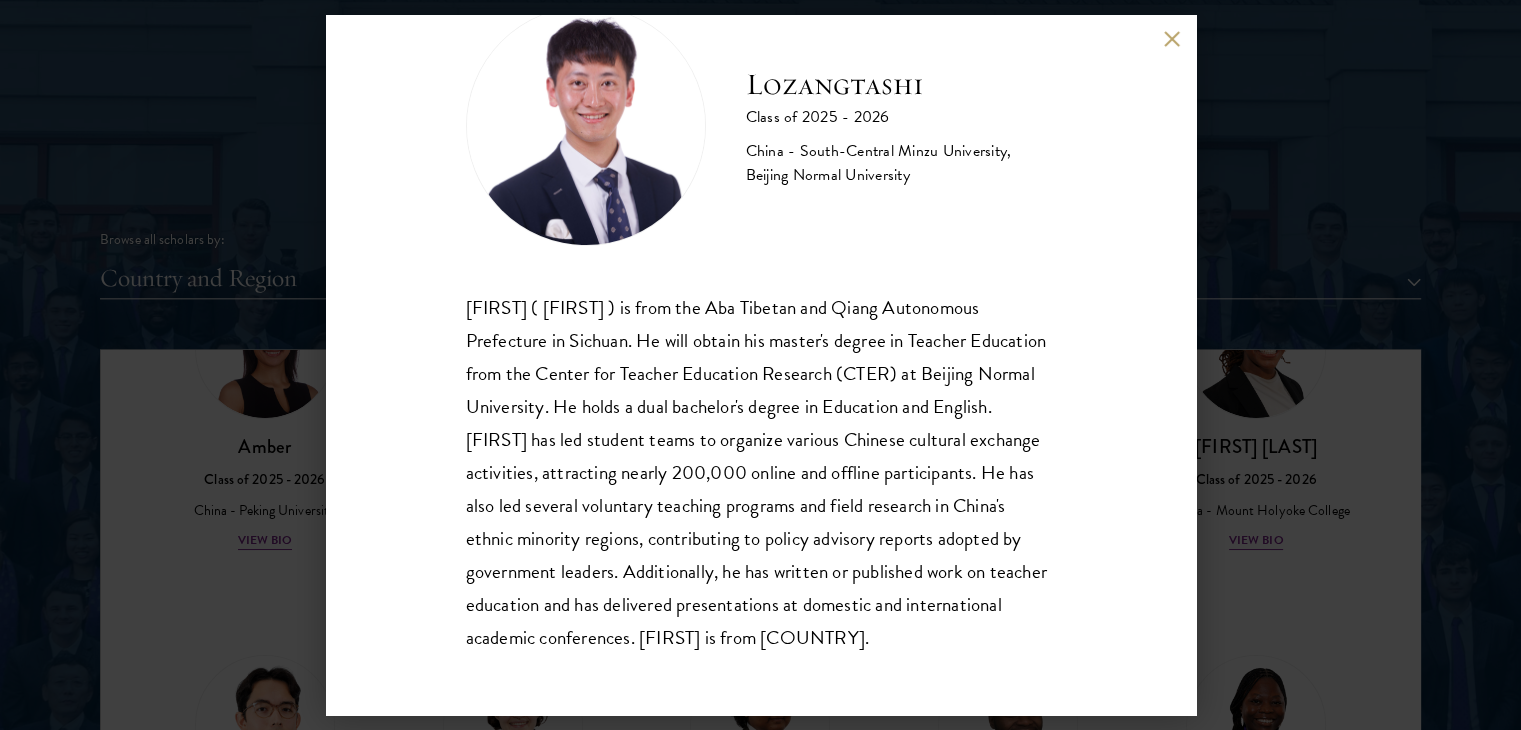 scroll, scrollTop: 101, scrollLeft: 0, axis: vertical 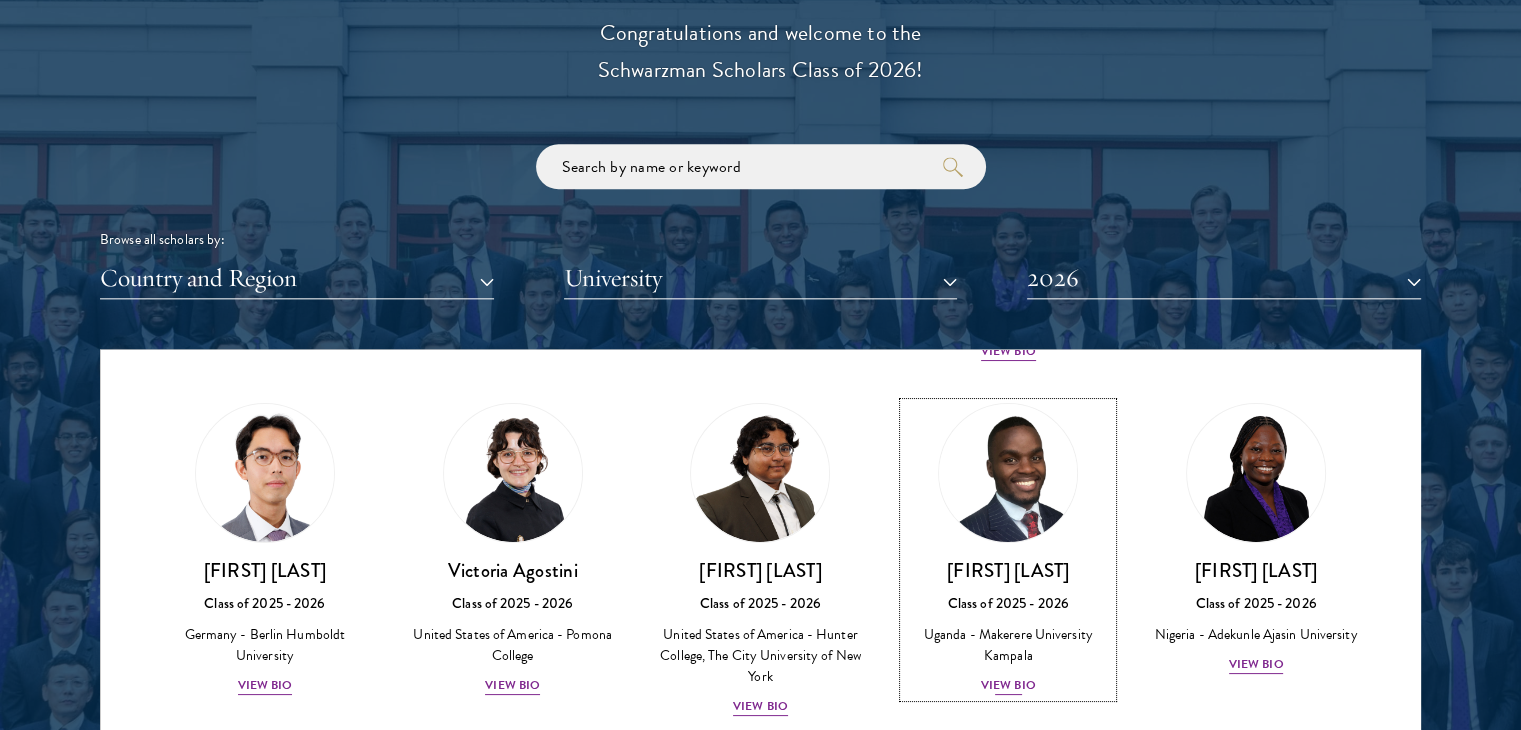click on "View Bio" at bounding box center (1008, 685) 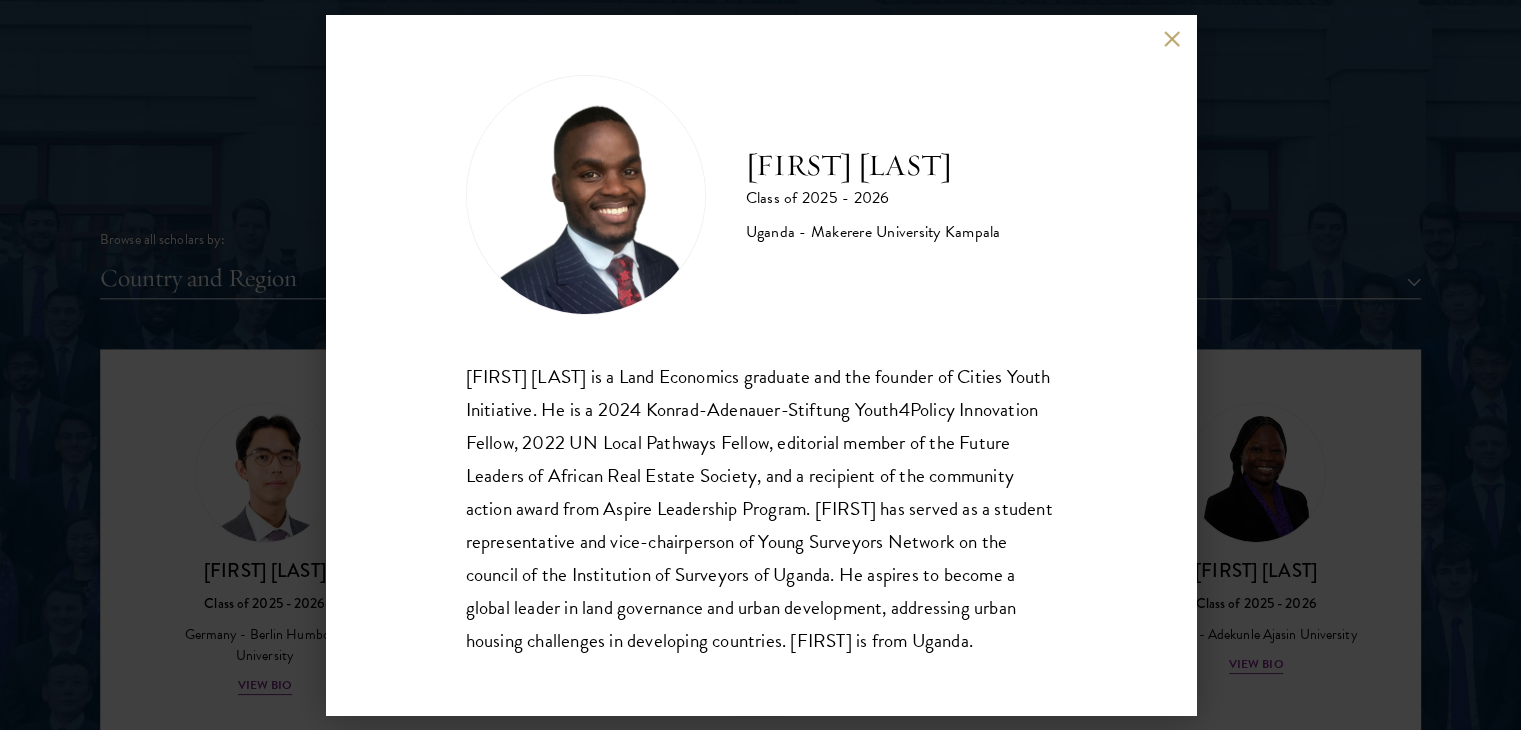 click at bounding box center (1172, 38) 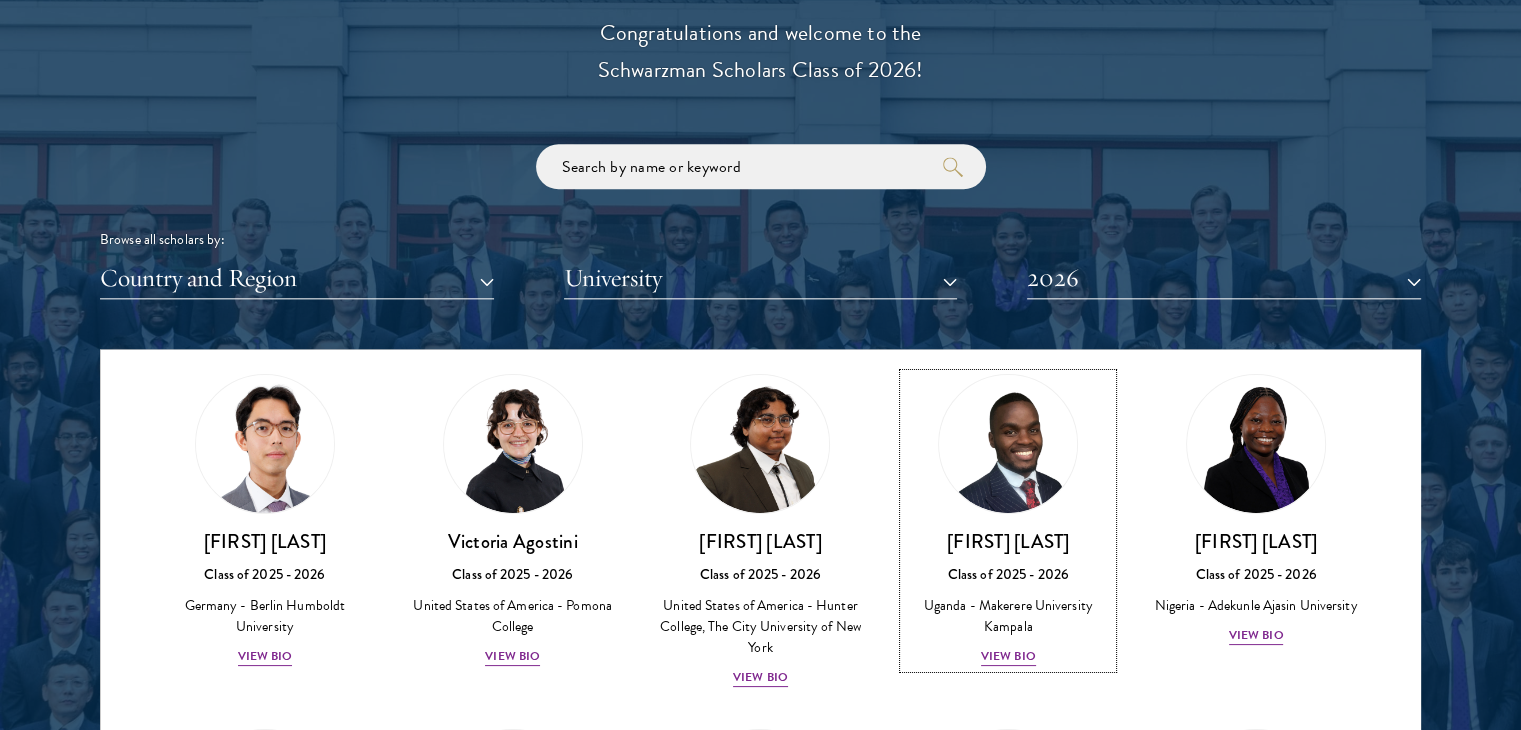 scroll, scrollTop: 457, scrollLeft: 0, axis: vertical 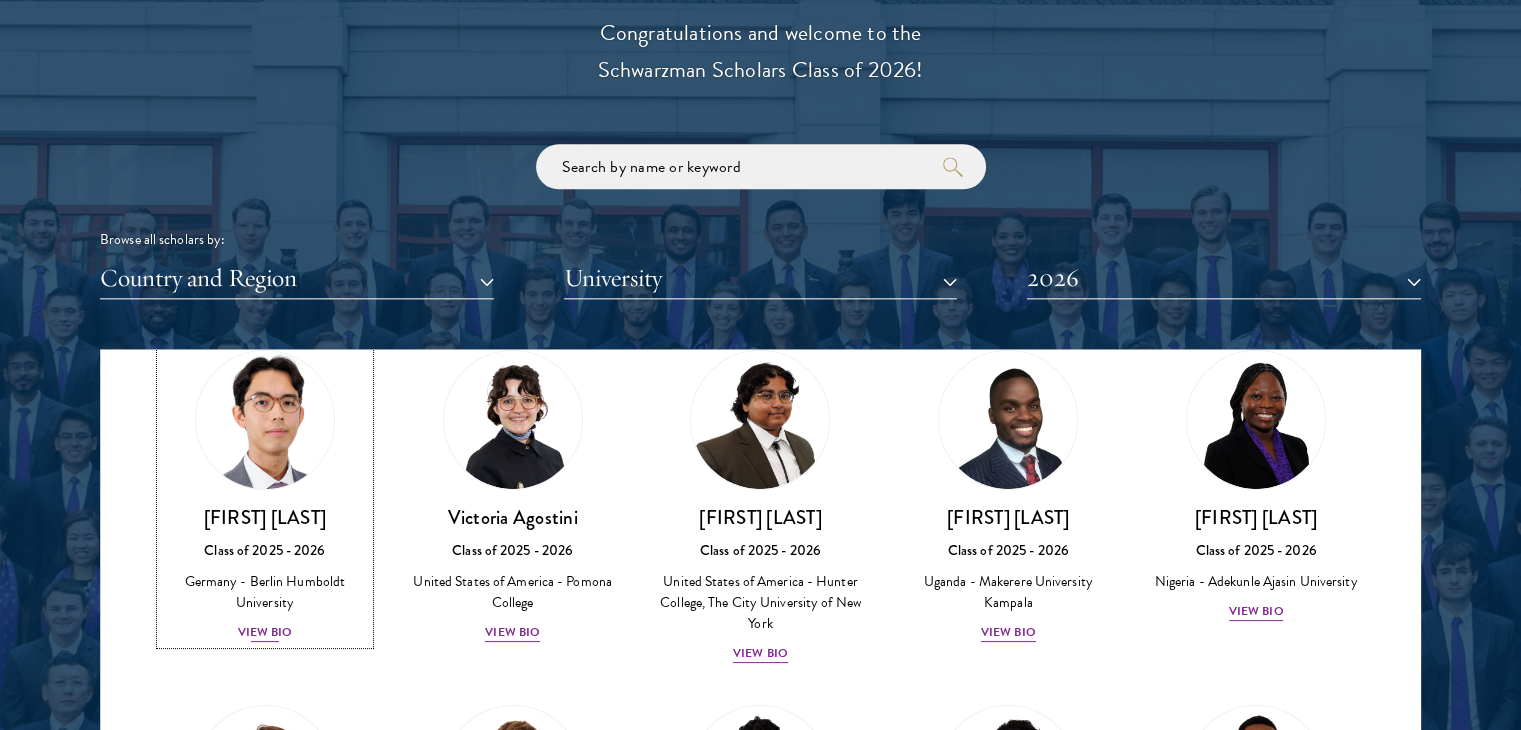 click on "View Bio" at bounding box center [265, 632] 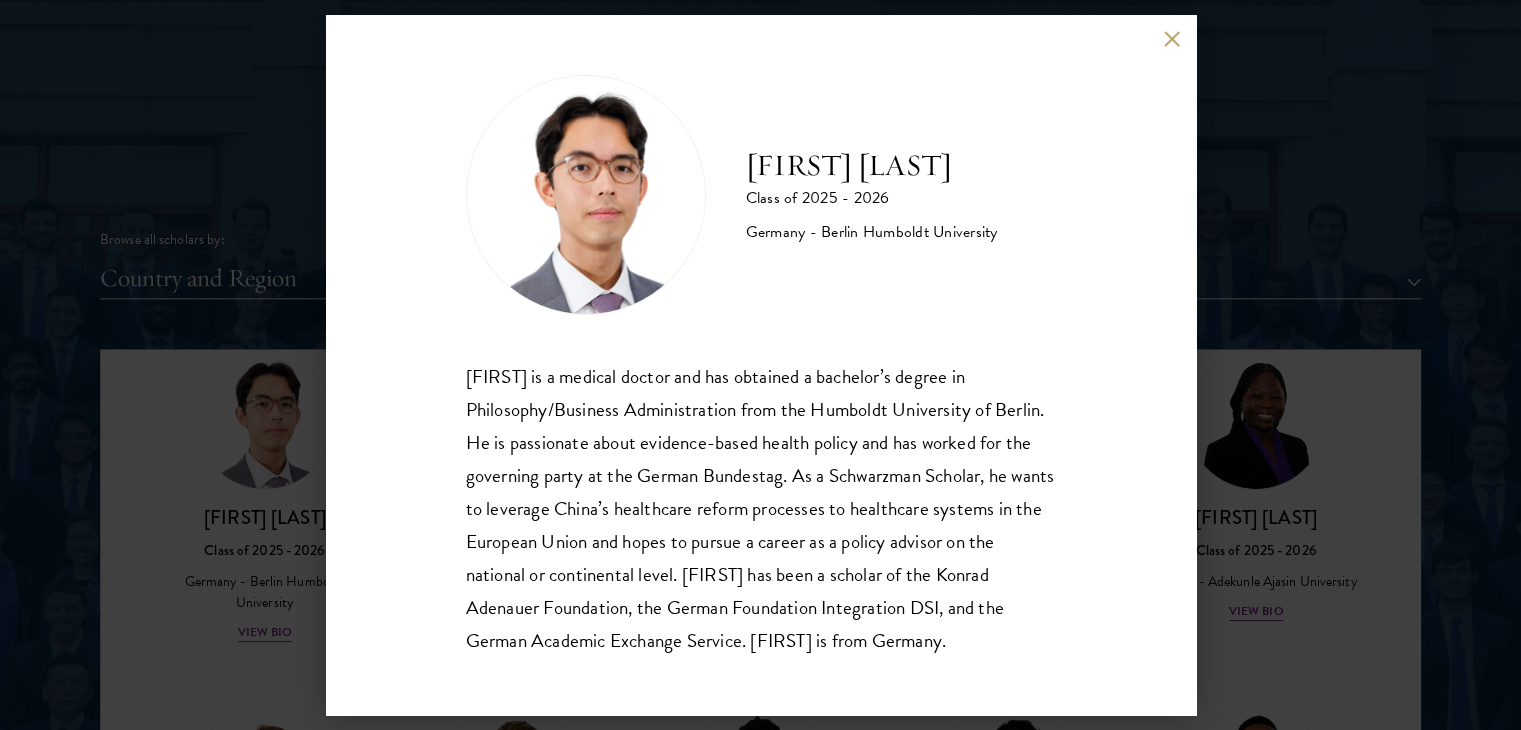 click at bounding box center (1172, 38) 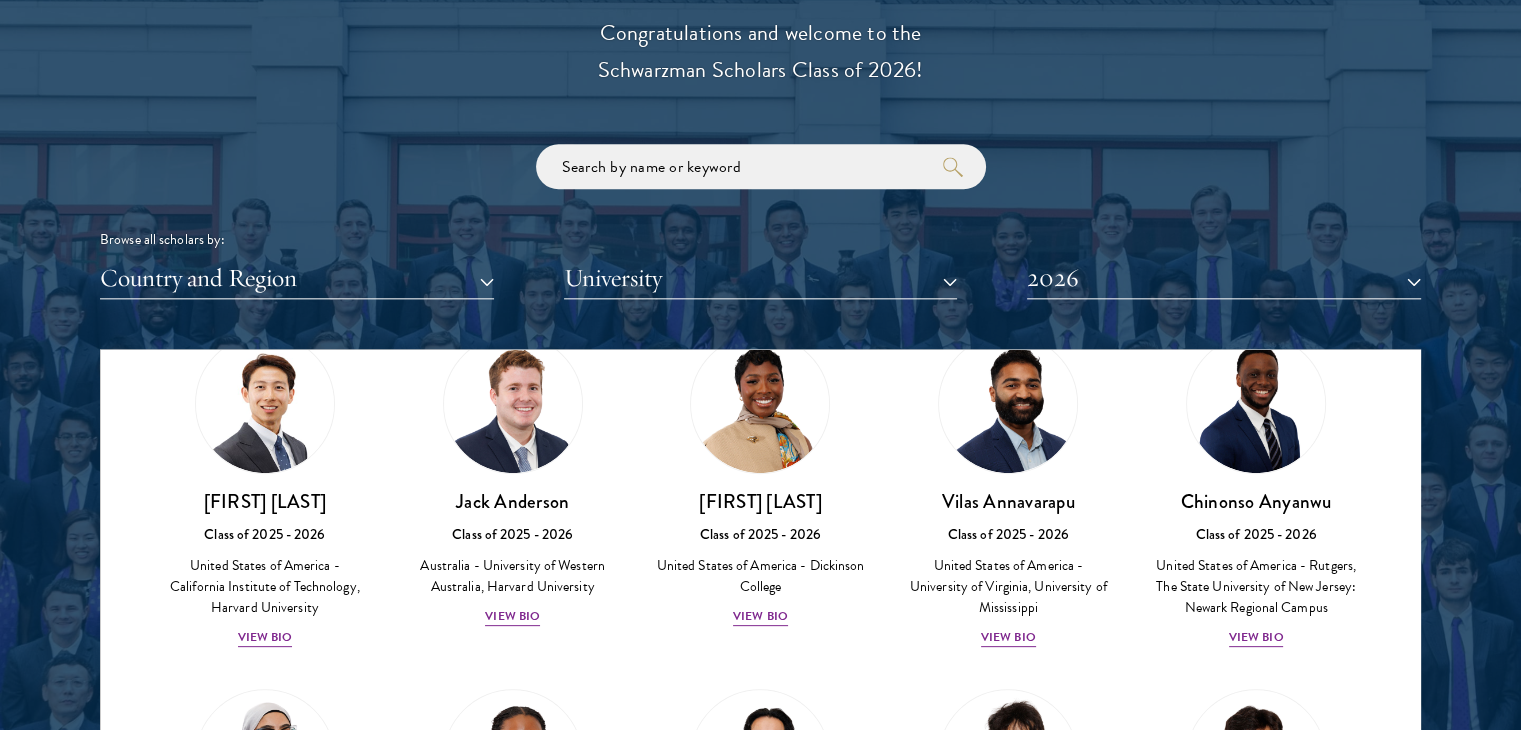 scroll, scrollTop: 833, scrollLeft: 0, axis: vertical 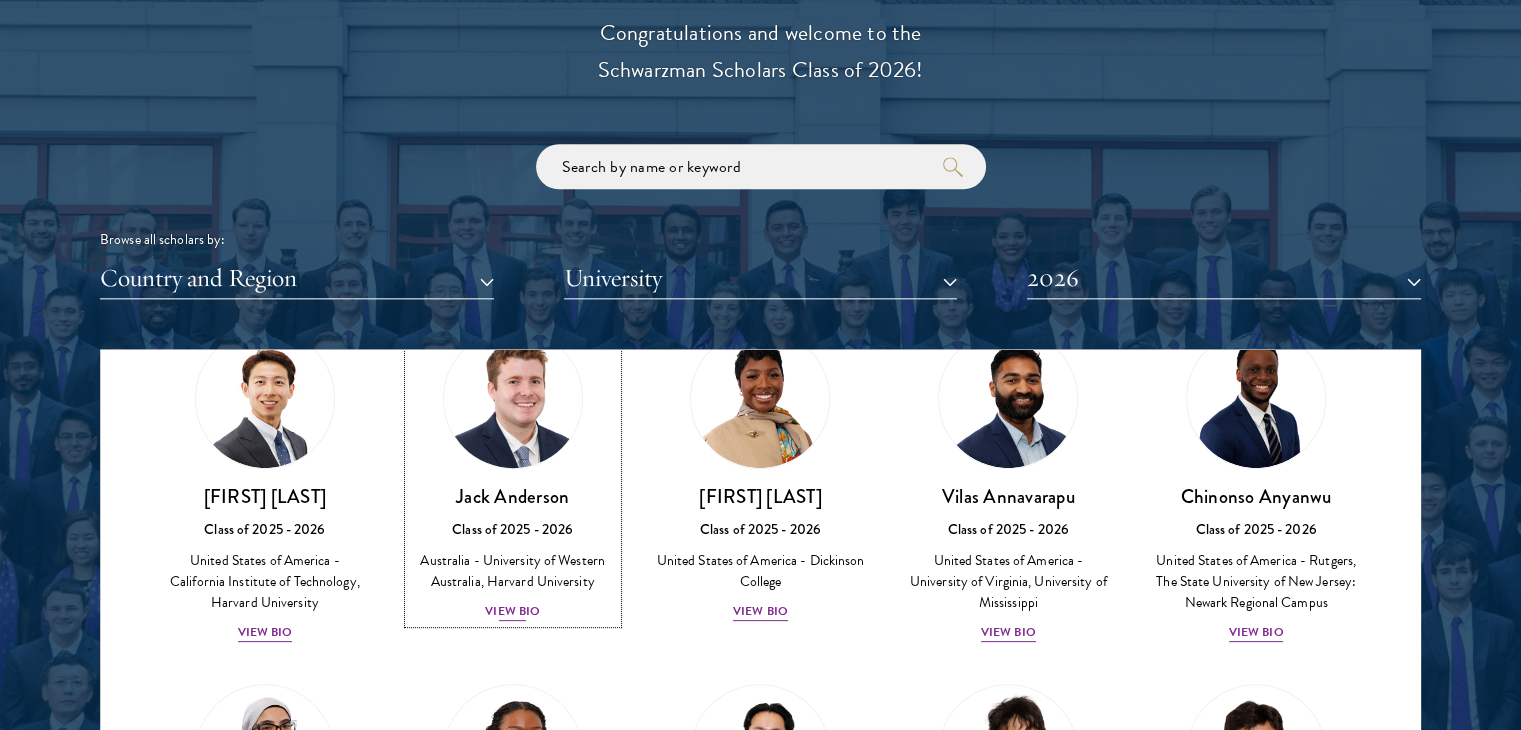 click on "View Bio" at bounding box center [512, 611] 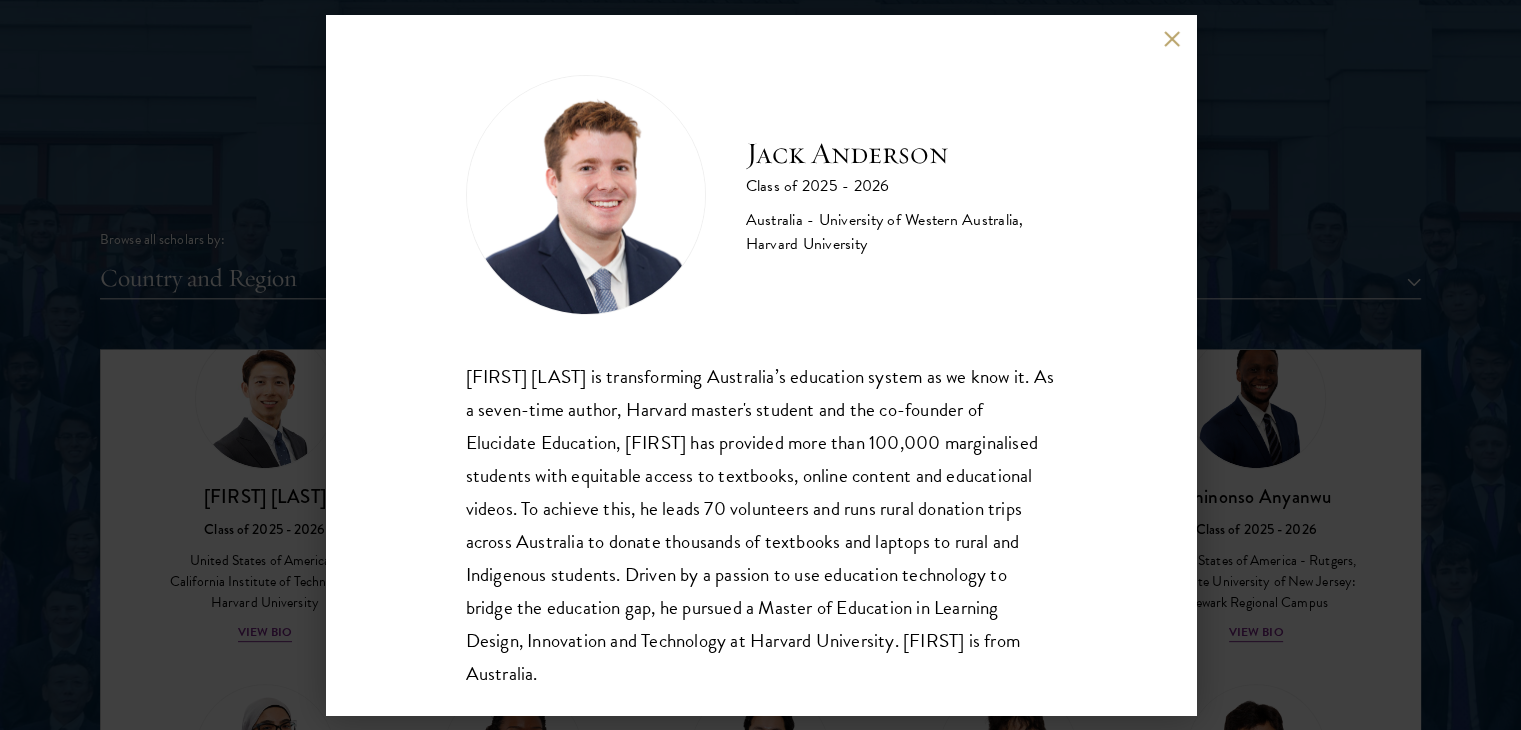 click on "[FIRST] [LAST]
Class of 2025 - 2026
Australia - University of Western Australia, Harvard University
[FIRST] [LAST] is transforming Australia’s education system as we know it. As a seven-time author, Harvard master's student and the co-founder of Elucidate Education, [FIRST] has provided more than 100,000 marginalised students with equitable access to textbooks, online content and educational videos. To achieve this, he leads 70 volunteers and runs rural donation trips across Australia to donate thousands of textbooks and laptops to rural and Indigenous students. Driven by a passion to use education technology to bridge the education gap, he pursued a Master of Education in Learning Design, Innovation and Technology at Harvard University. [FIRST] is from Australia." at bounding box center [760, 365] 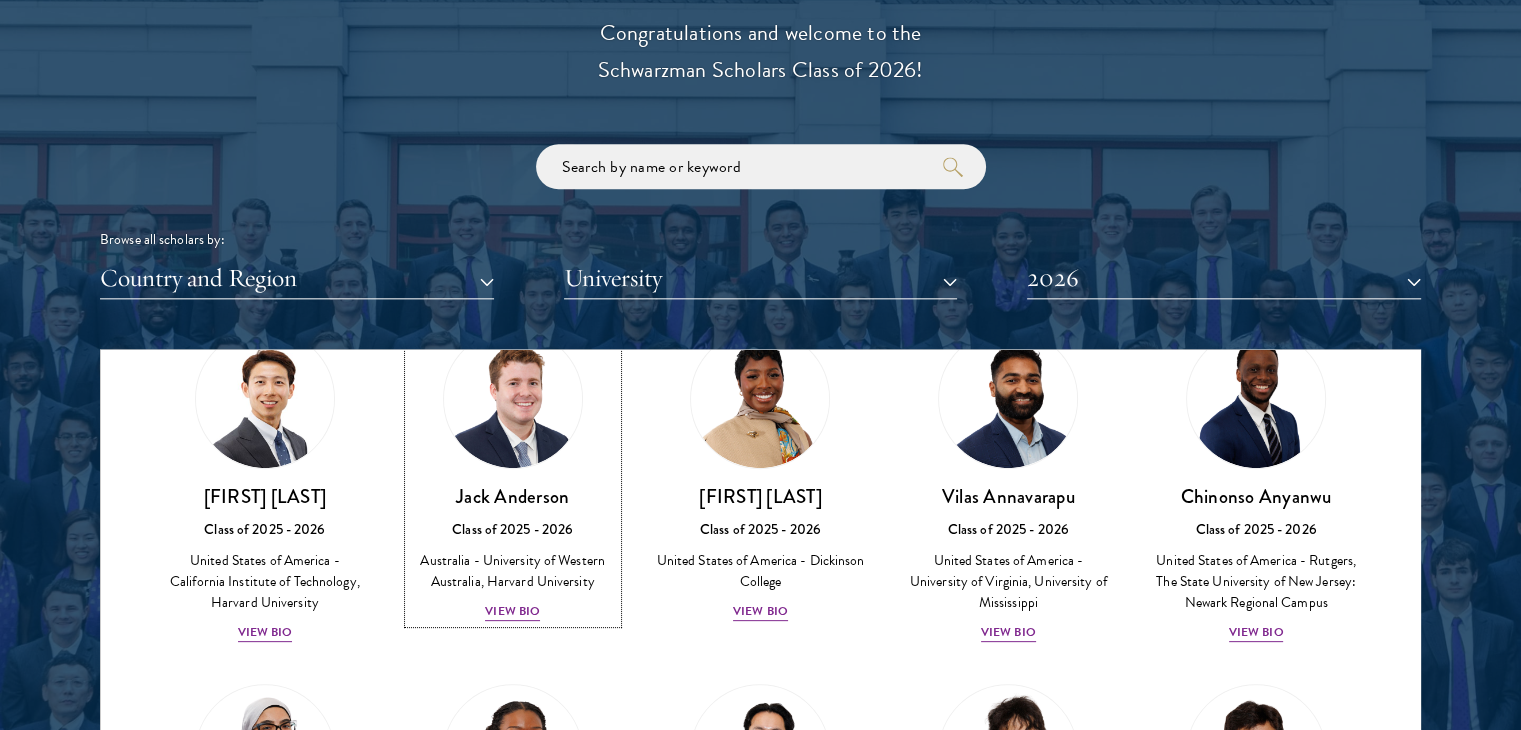 scroll, scrollTop: 2524, scrollLeft: 0, axis: vertical 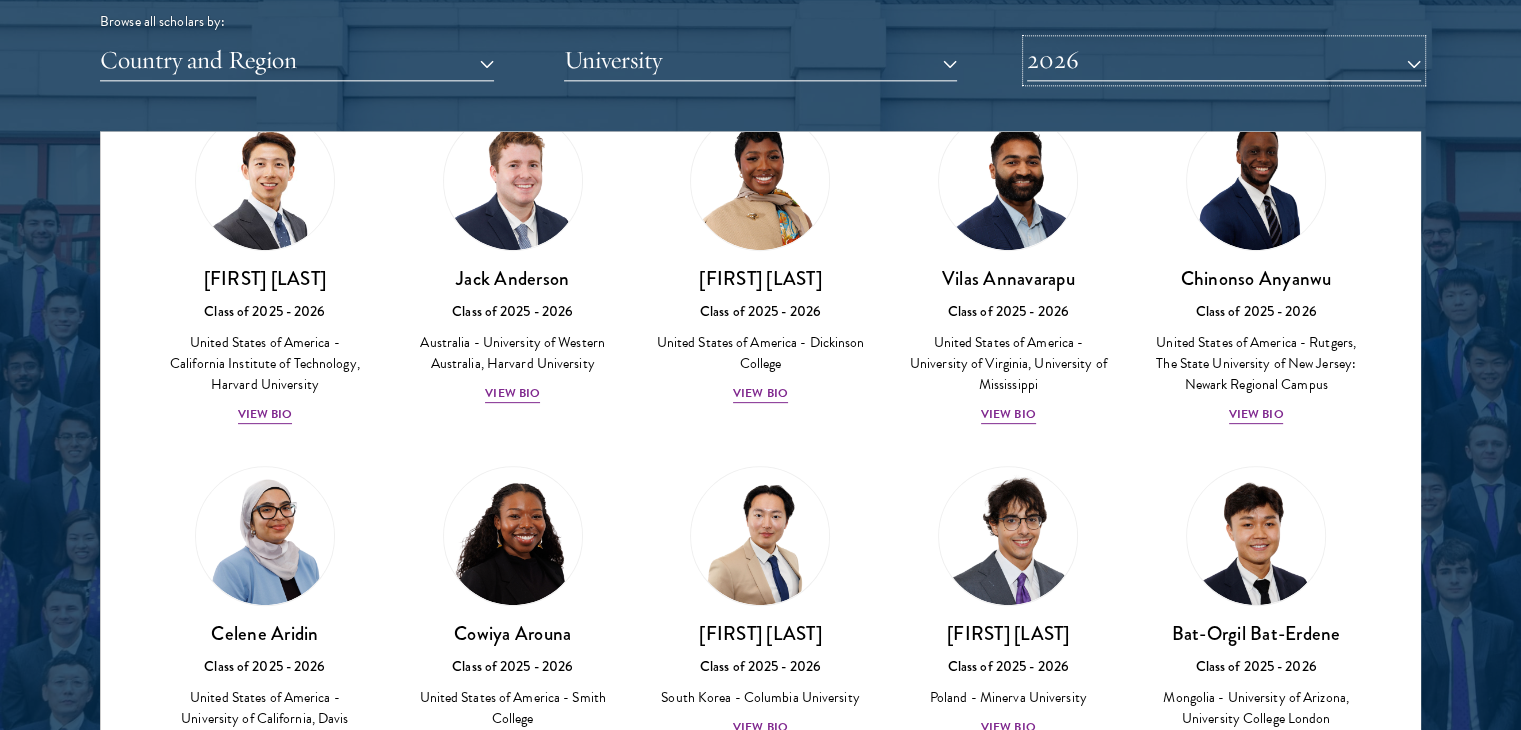 click on "2026" at bounding box center (1224, 60) 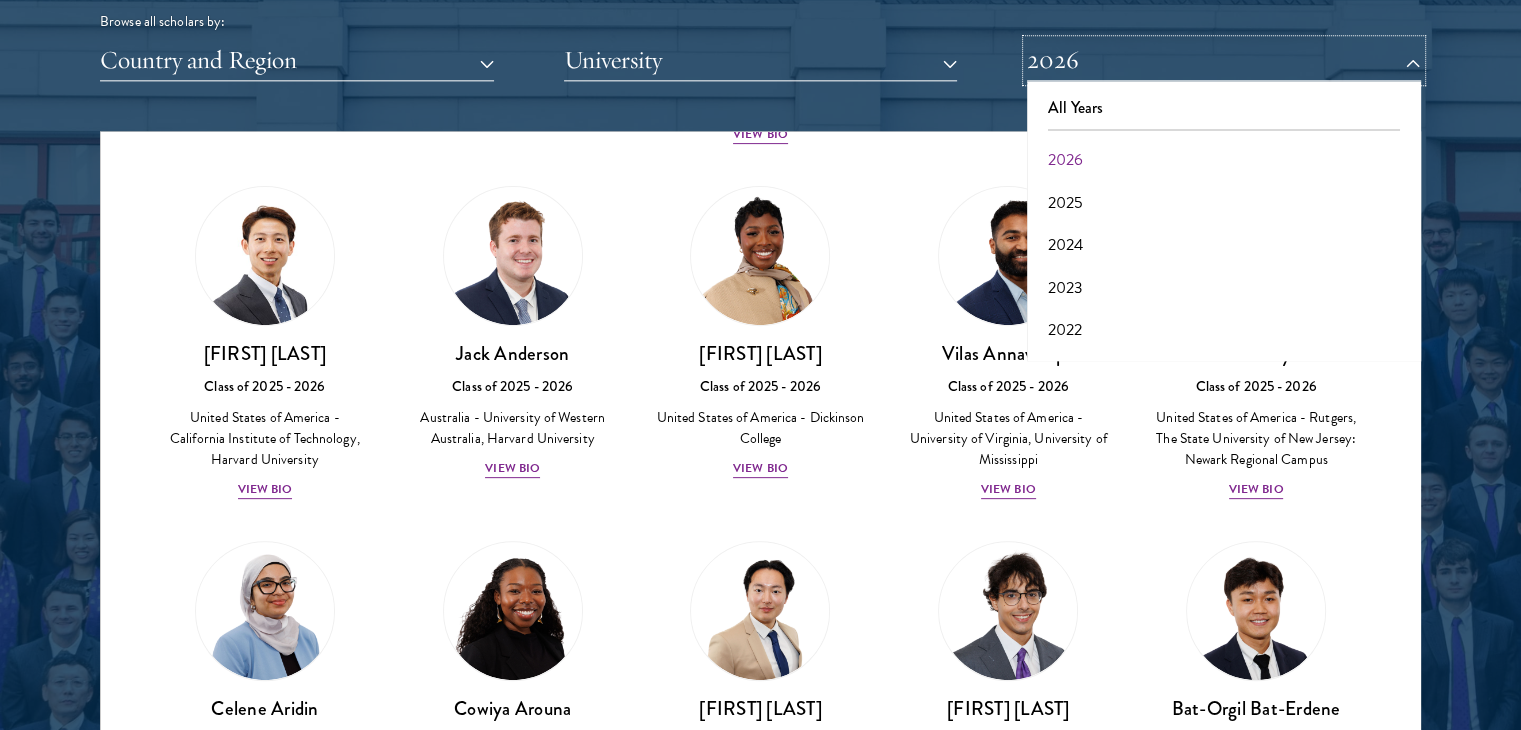 scroll, scrollTop: 759, scrollLeft: 0, axis: vertical 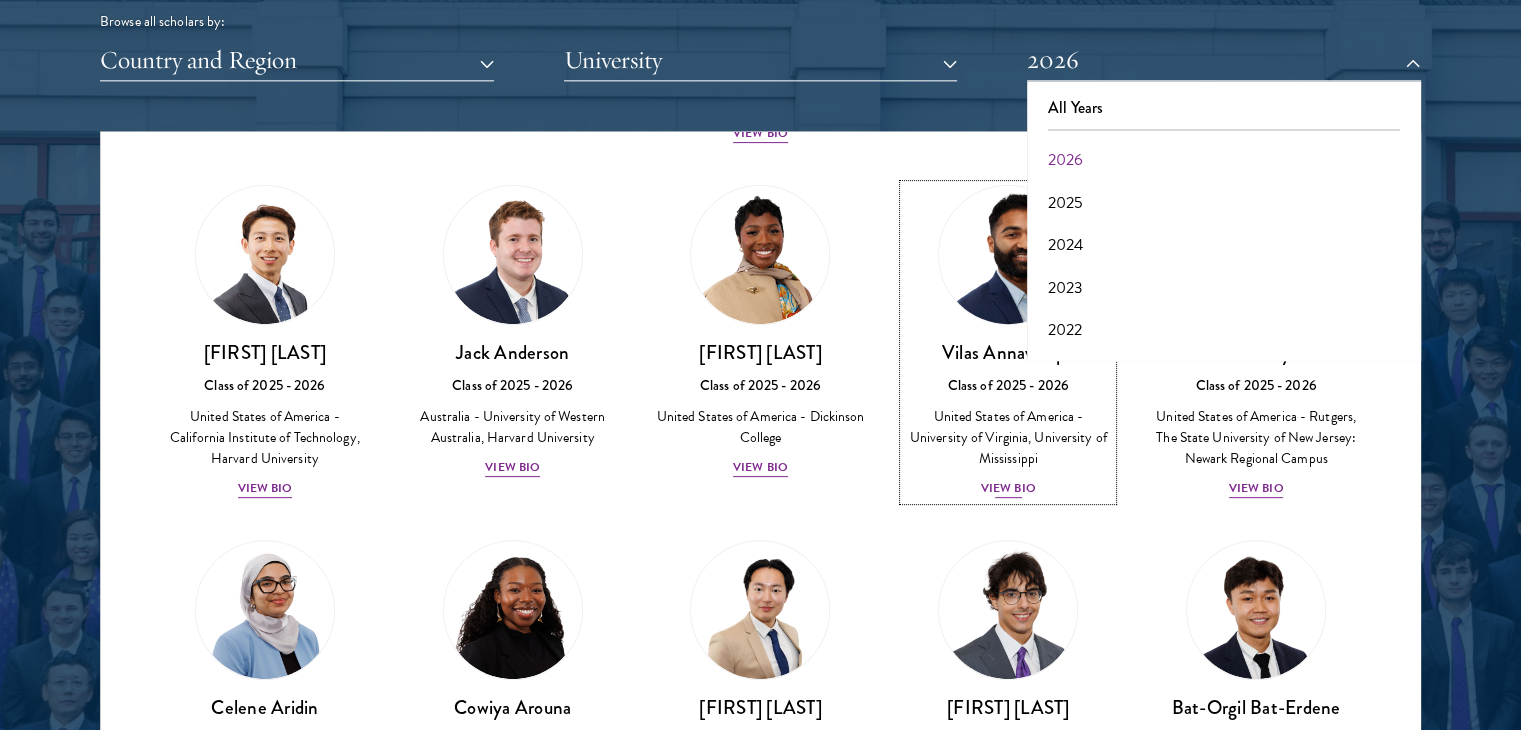click on "View Bio" at bounding box center (1008, 488) 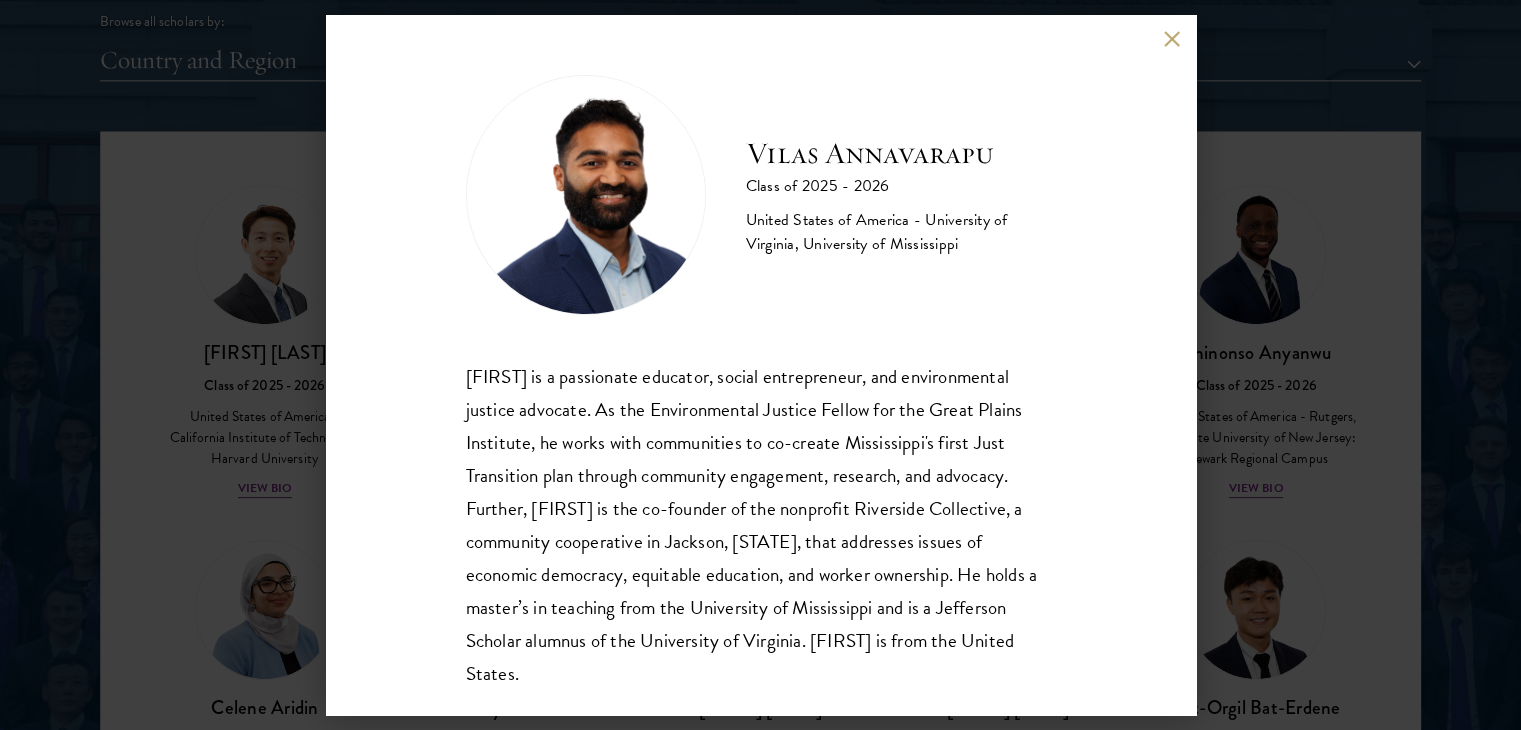 click at bounding box center (1172, 38) 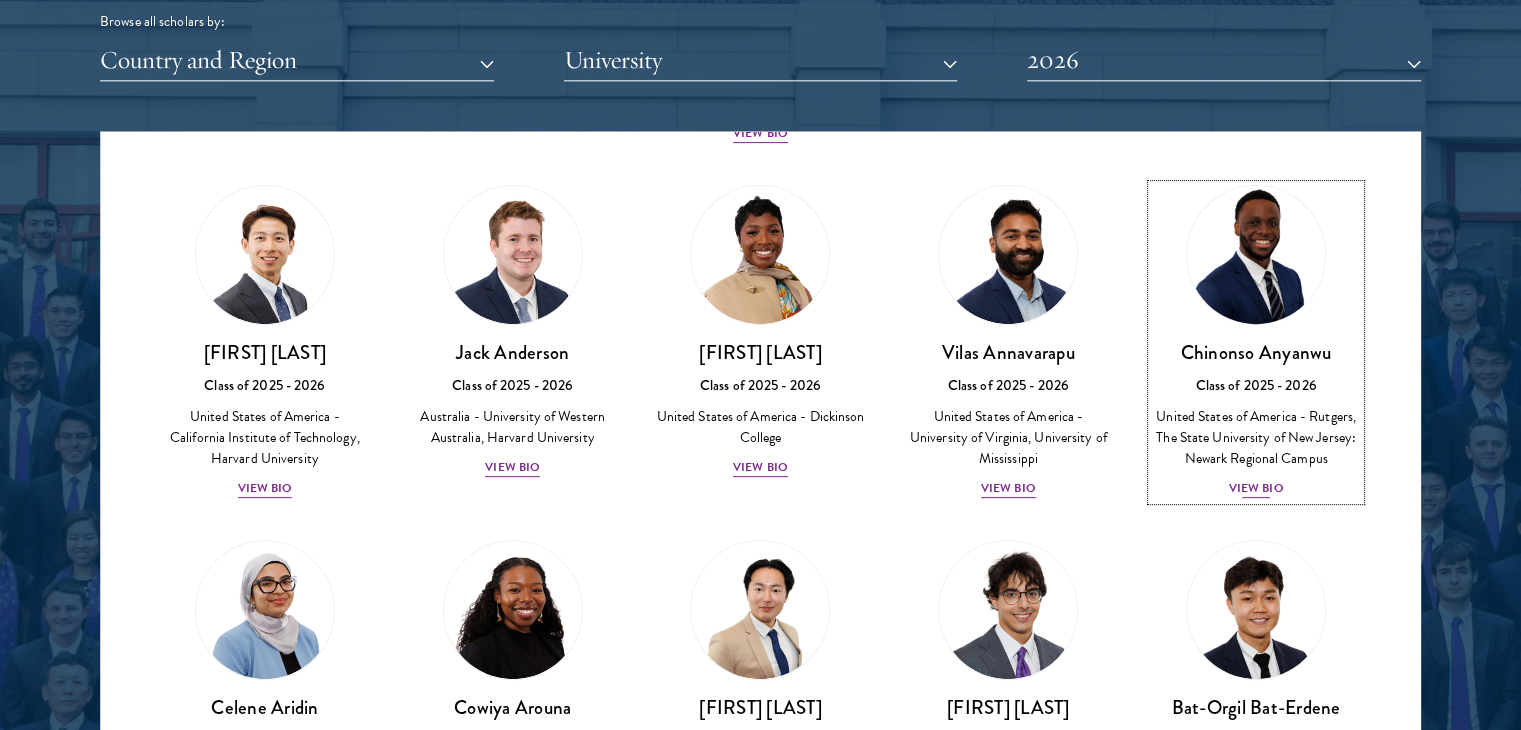 click on "View Bio" at bounding box center (1256, 488) 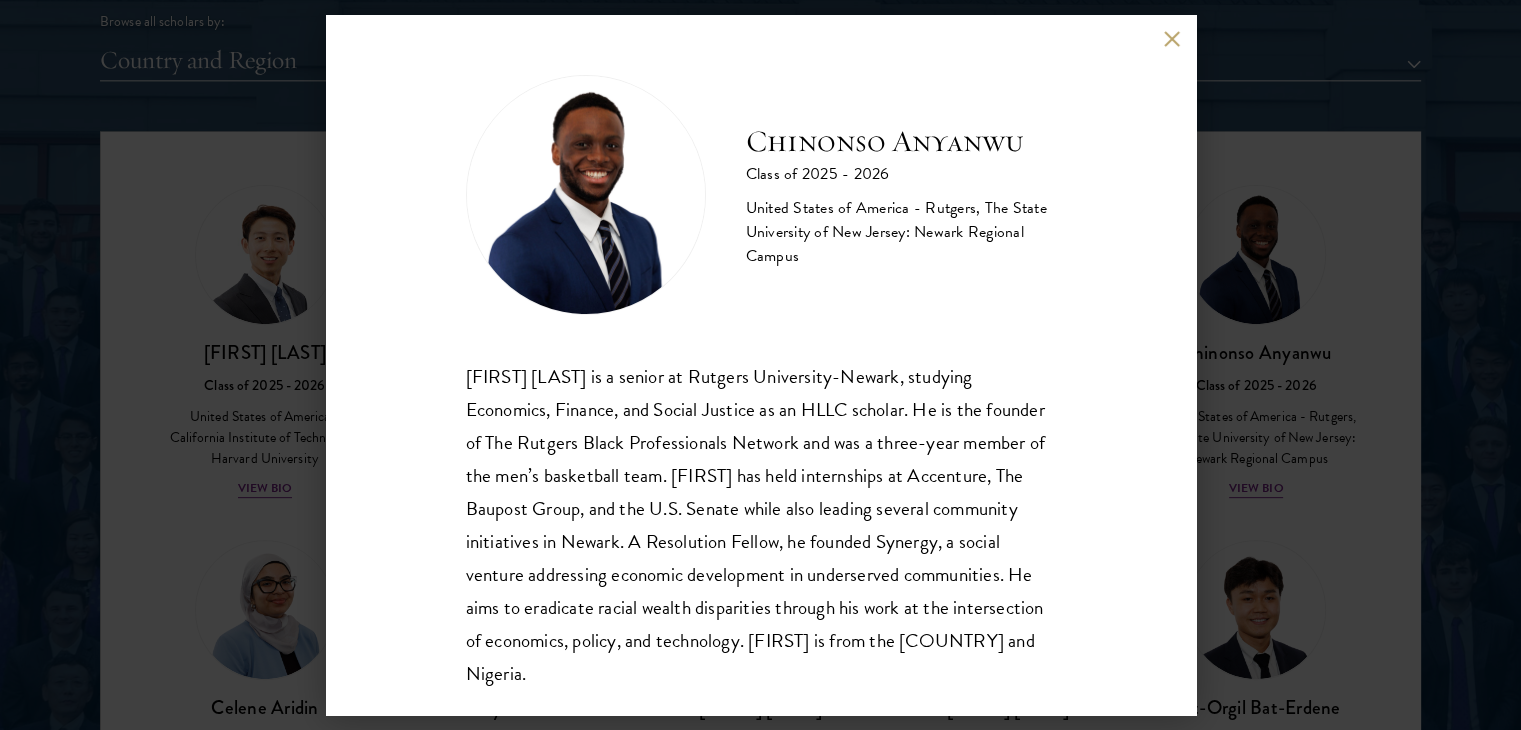 click at bounding box center (1172, 38) 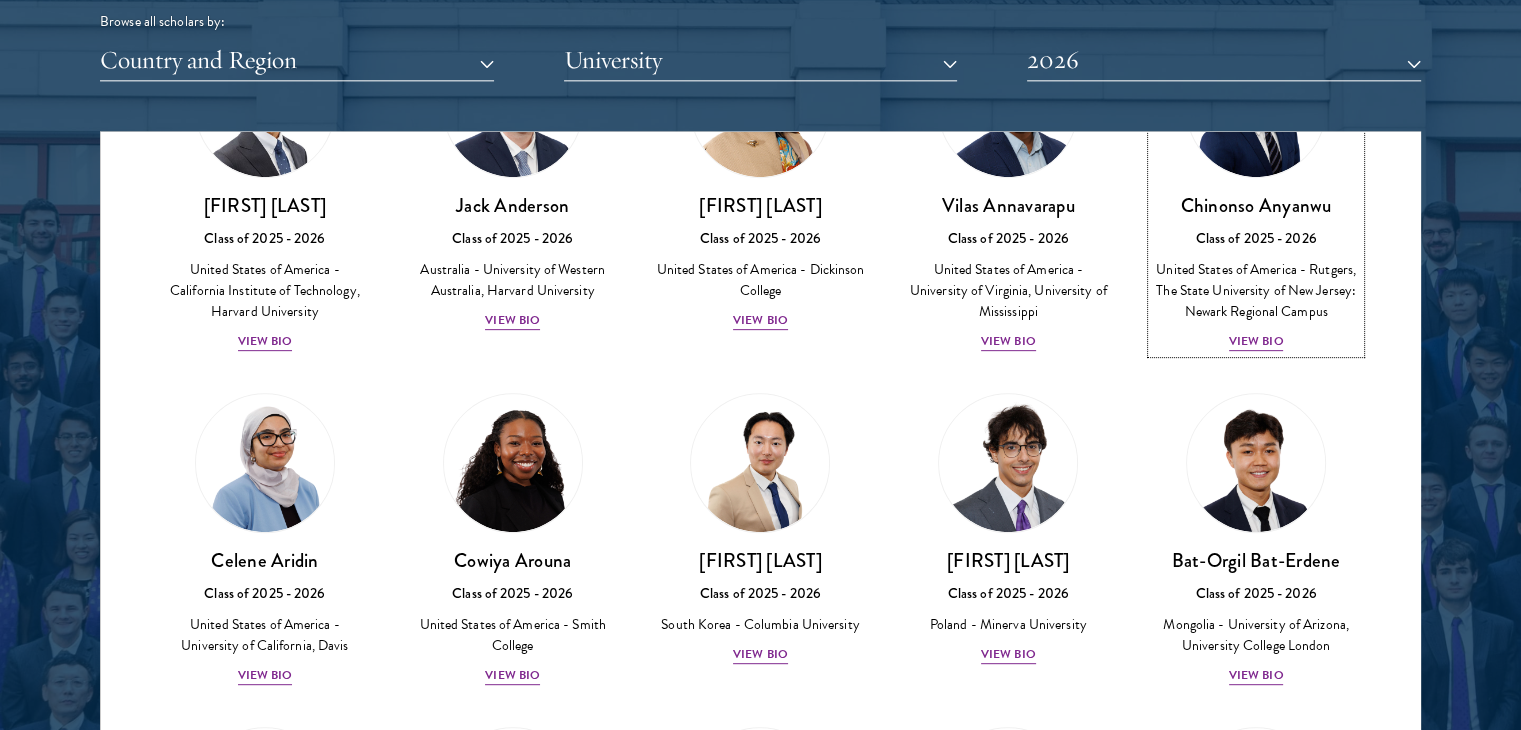 scroll, scrollTop: 923, scrollLeft: 0, axis: vertical 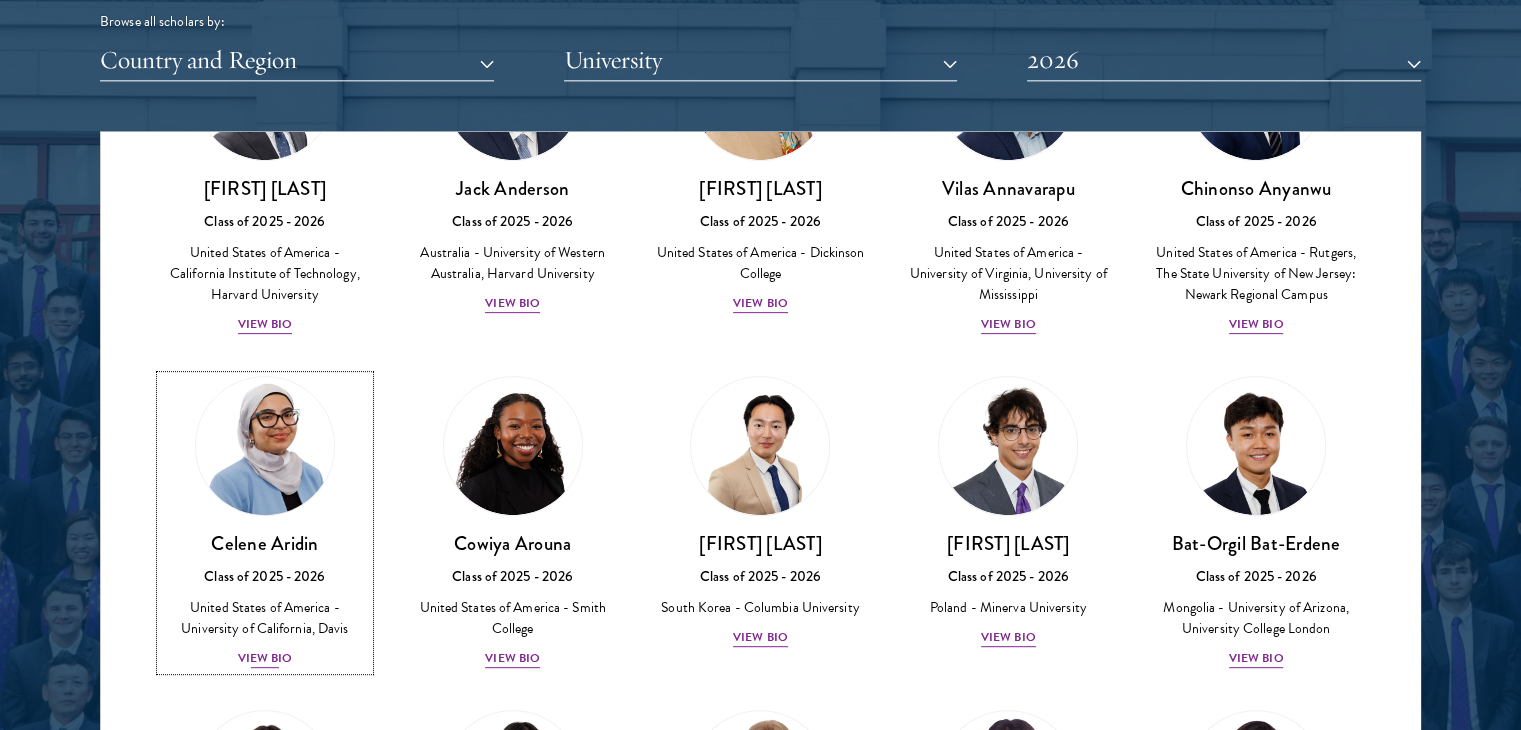 click on "View Bio" at bounding box center [265, 658] 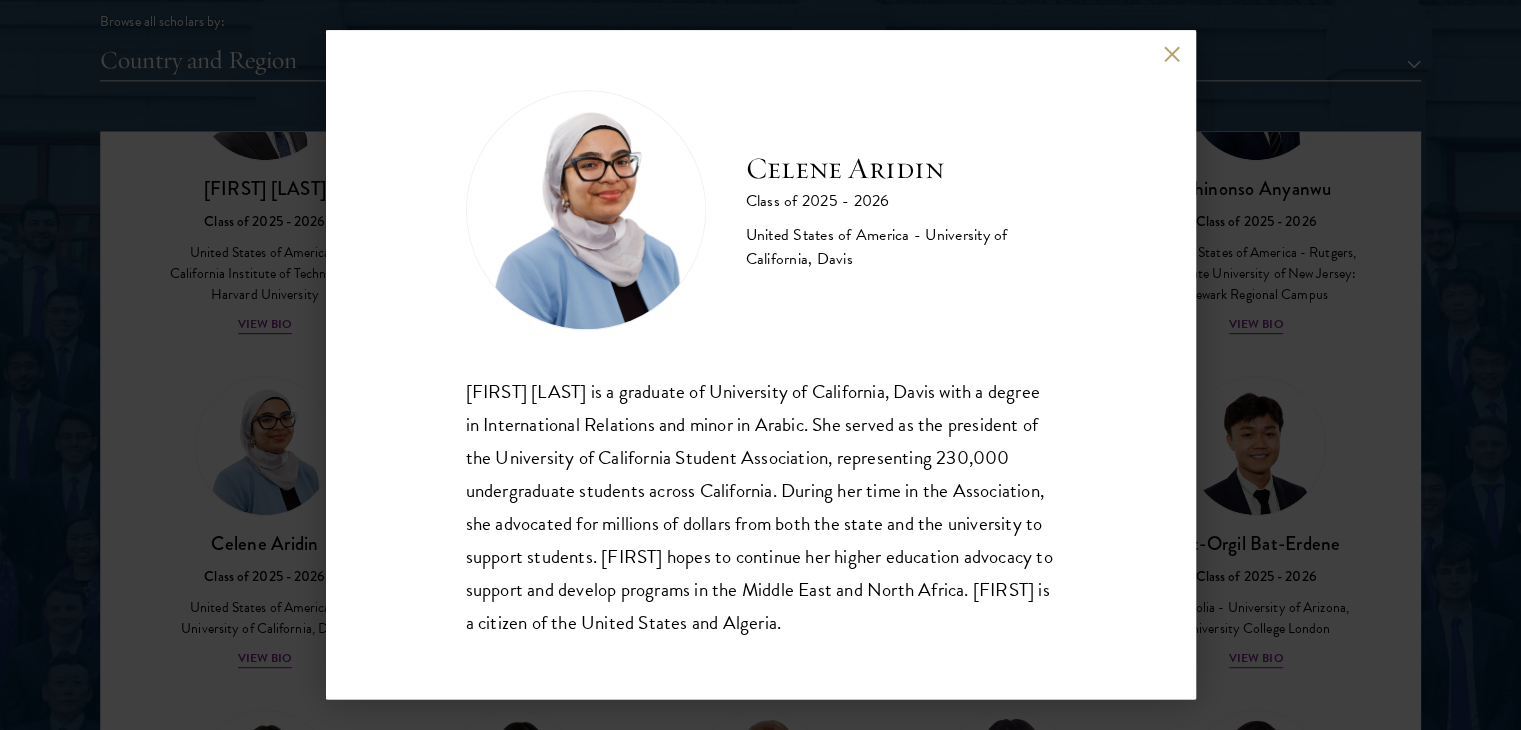 click at bounding box center [1172, 53] 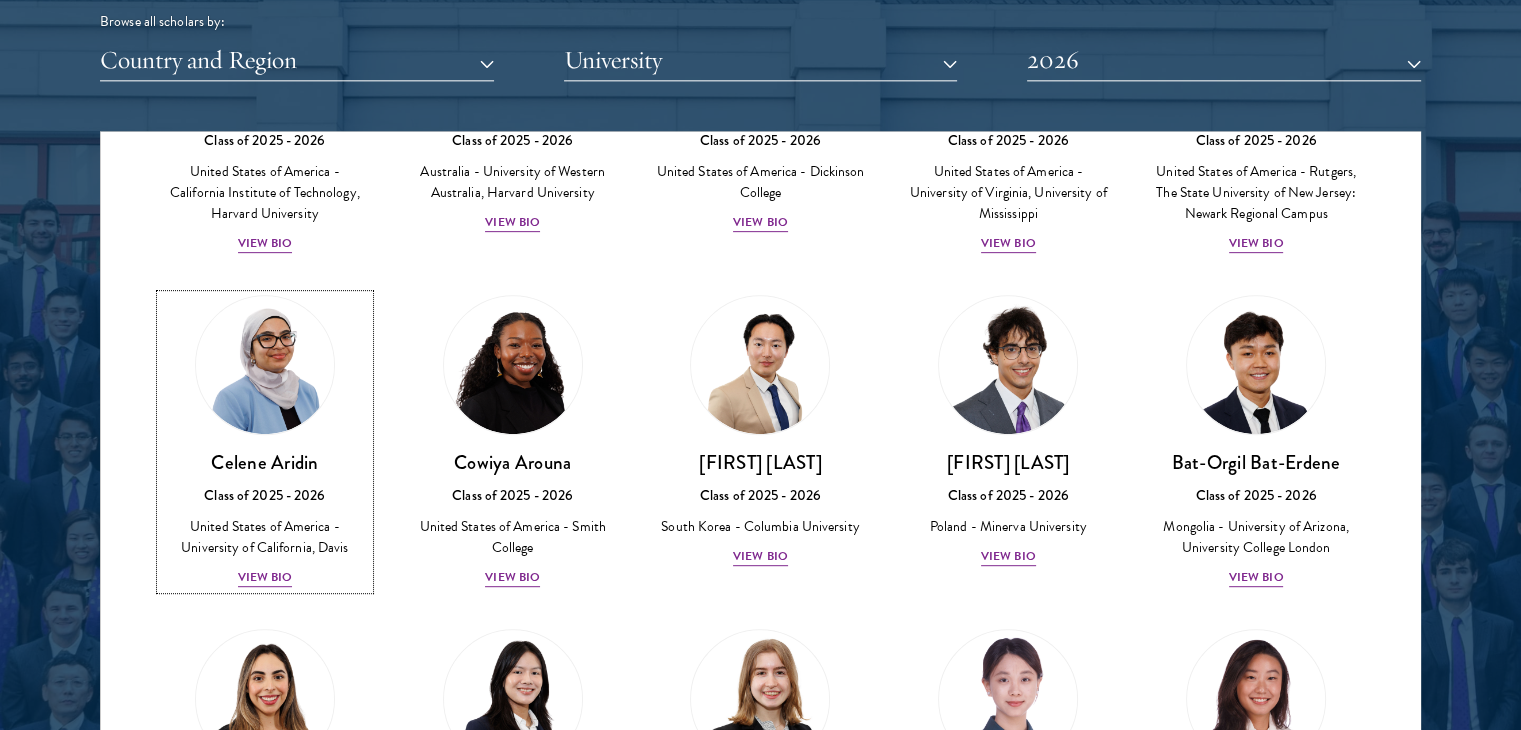 scroll, scrollTop: 1051, scrollLeft: 0, axis: vertical 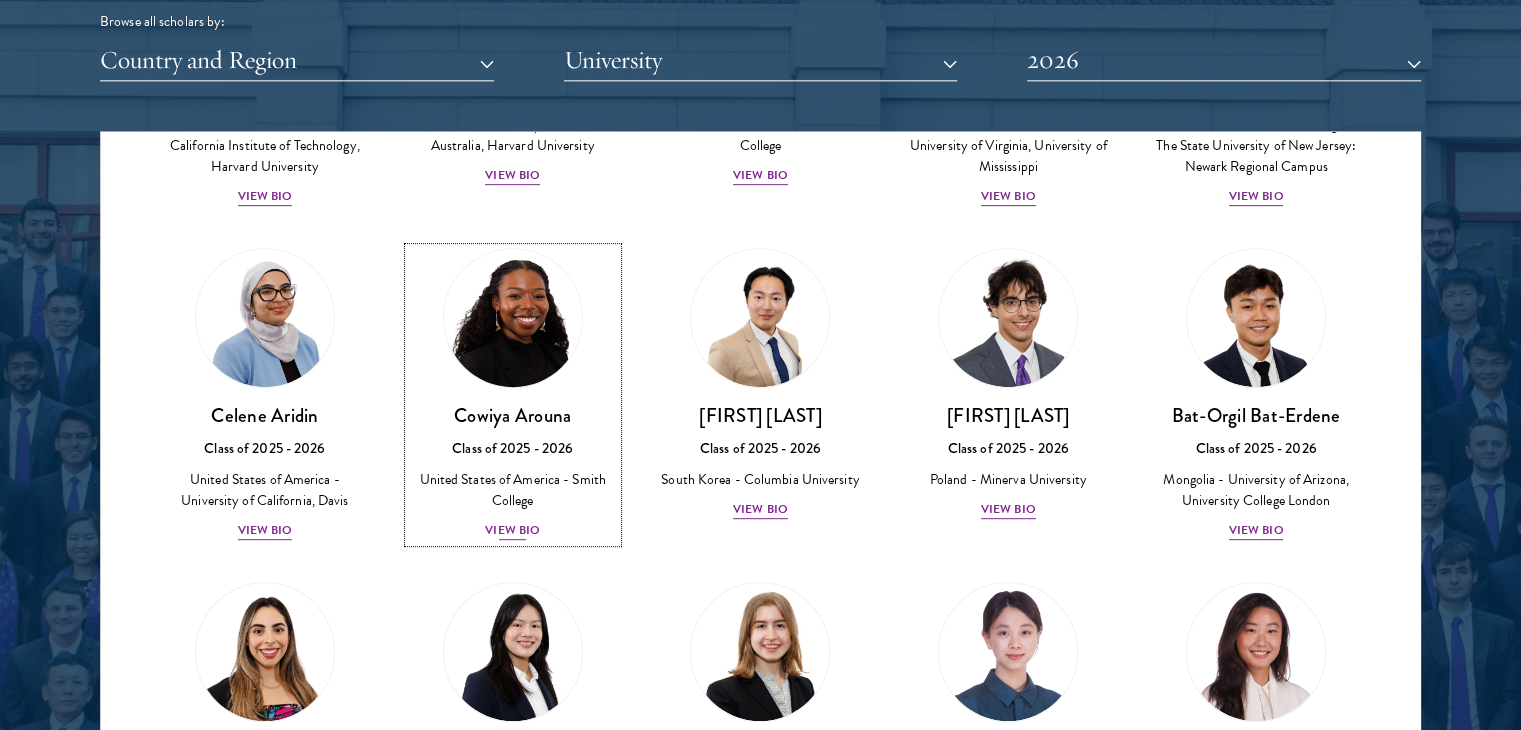 click on "View Bio" at bounding box center [512, 530] 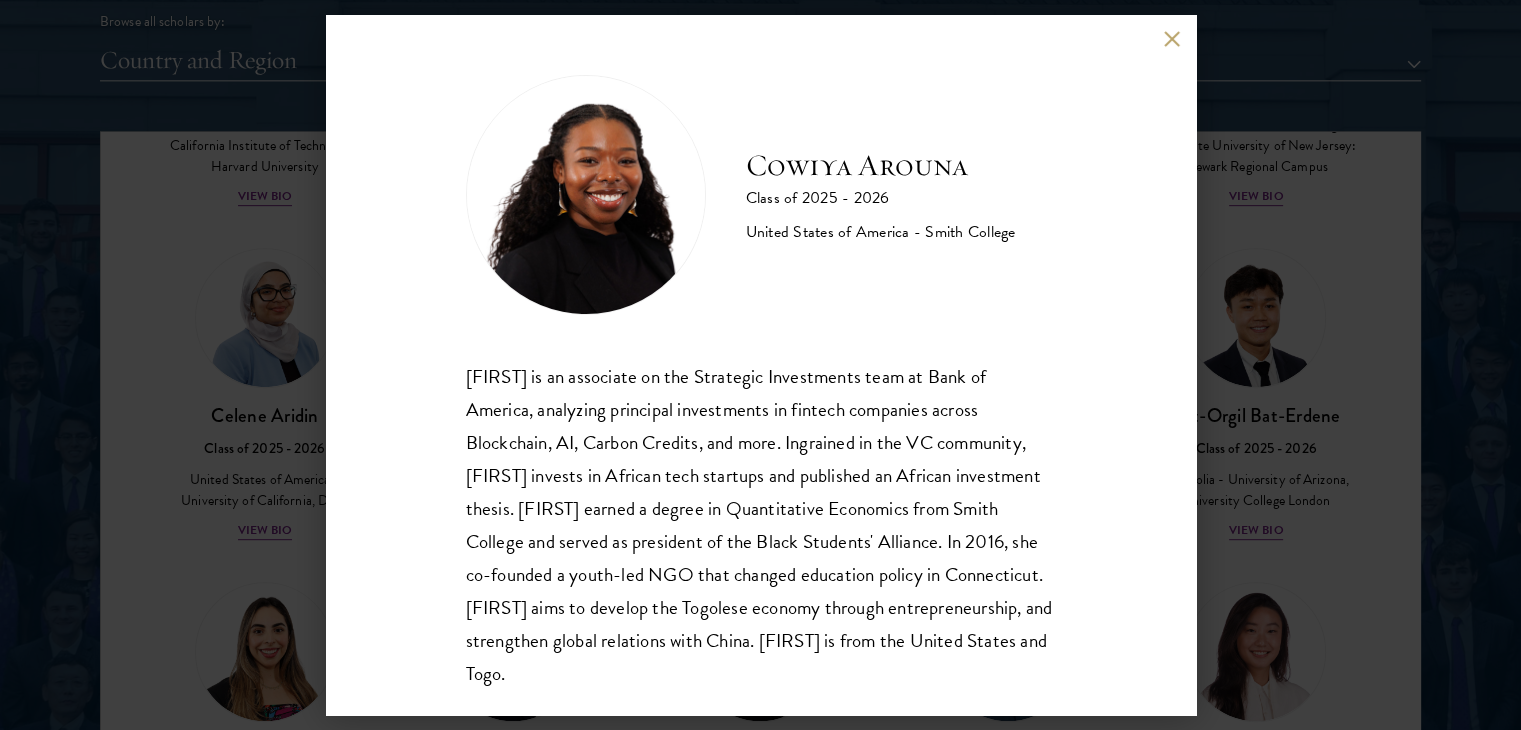 click at bounding box center [1172, 38] 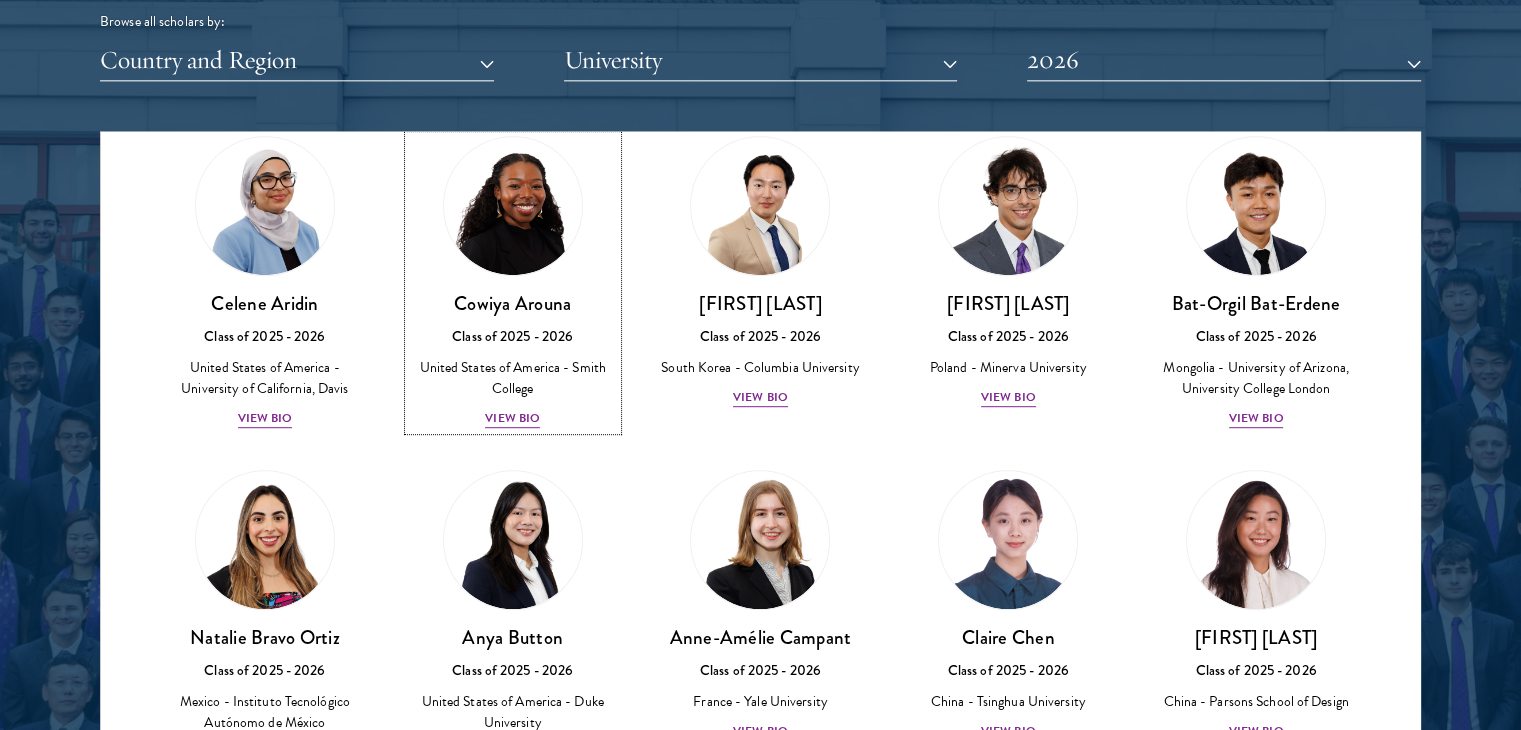 scroll, scrollTop: 1165, scrollLeft: 0, axis: vertical 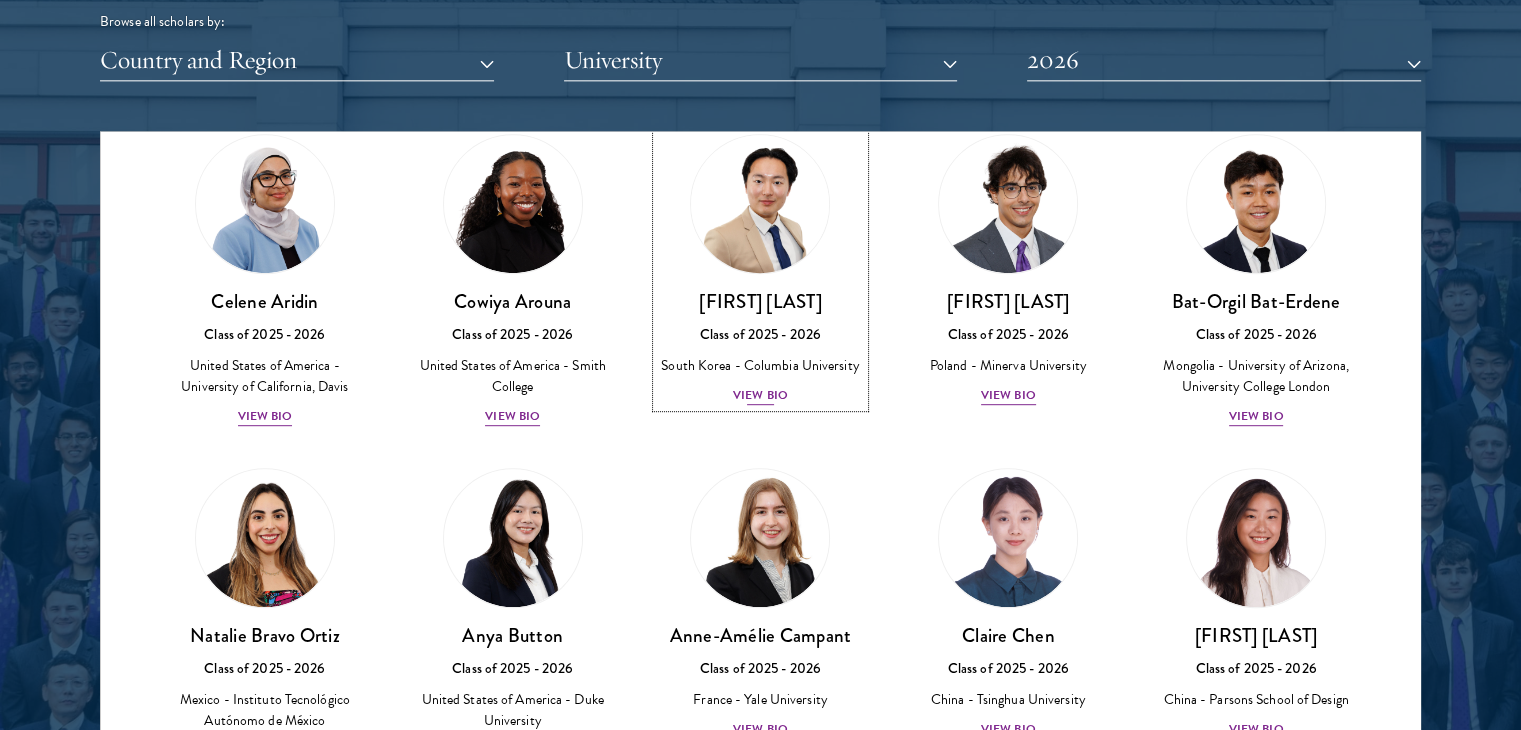 click on "View Bio" at bounding box center [760, 395] 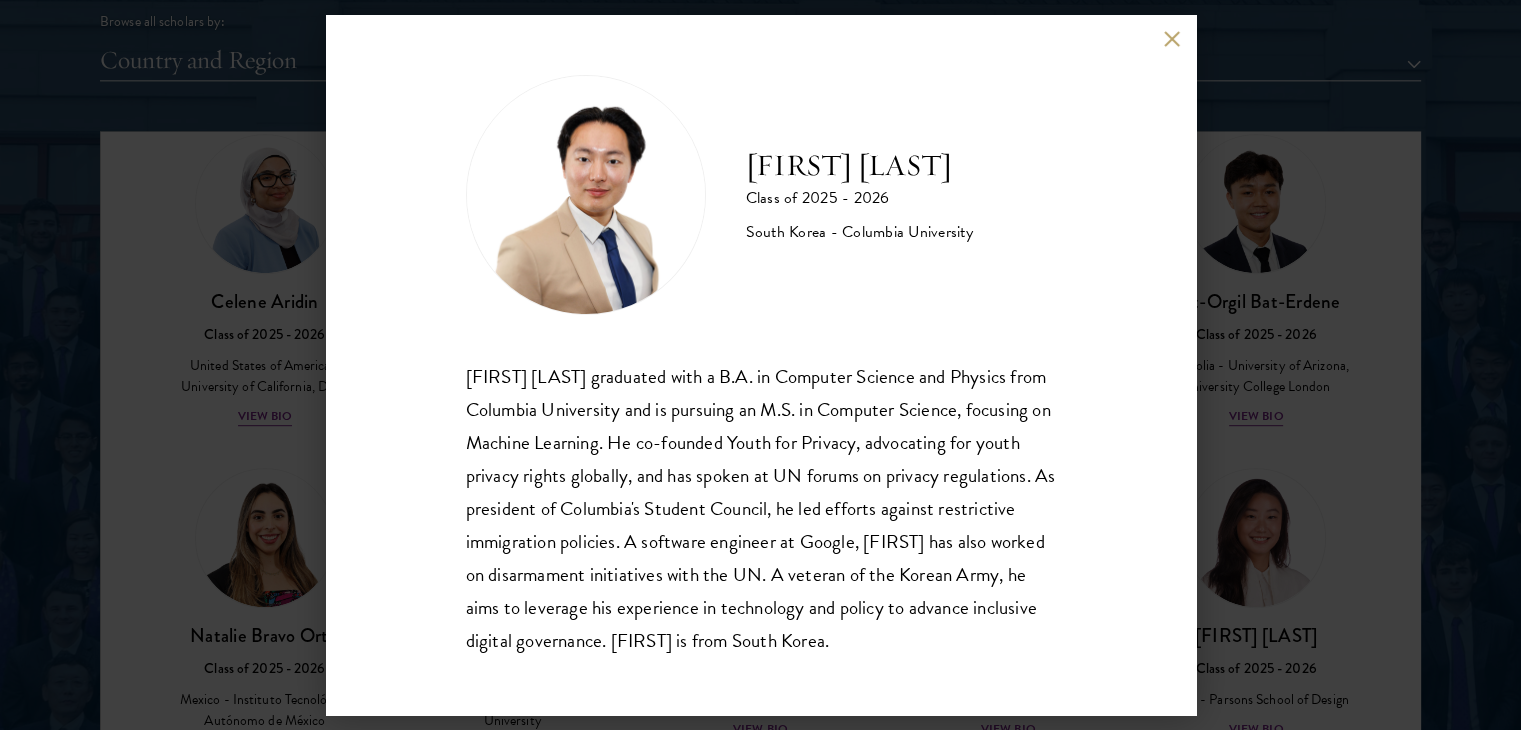 click at bounding box center (1172, 38) 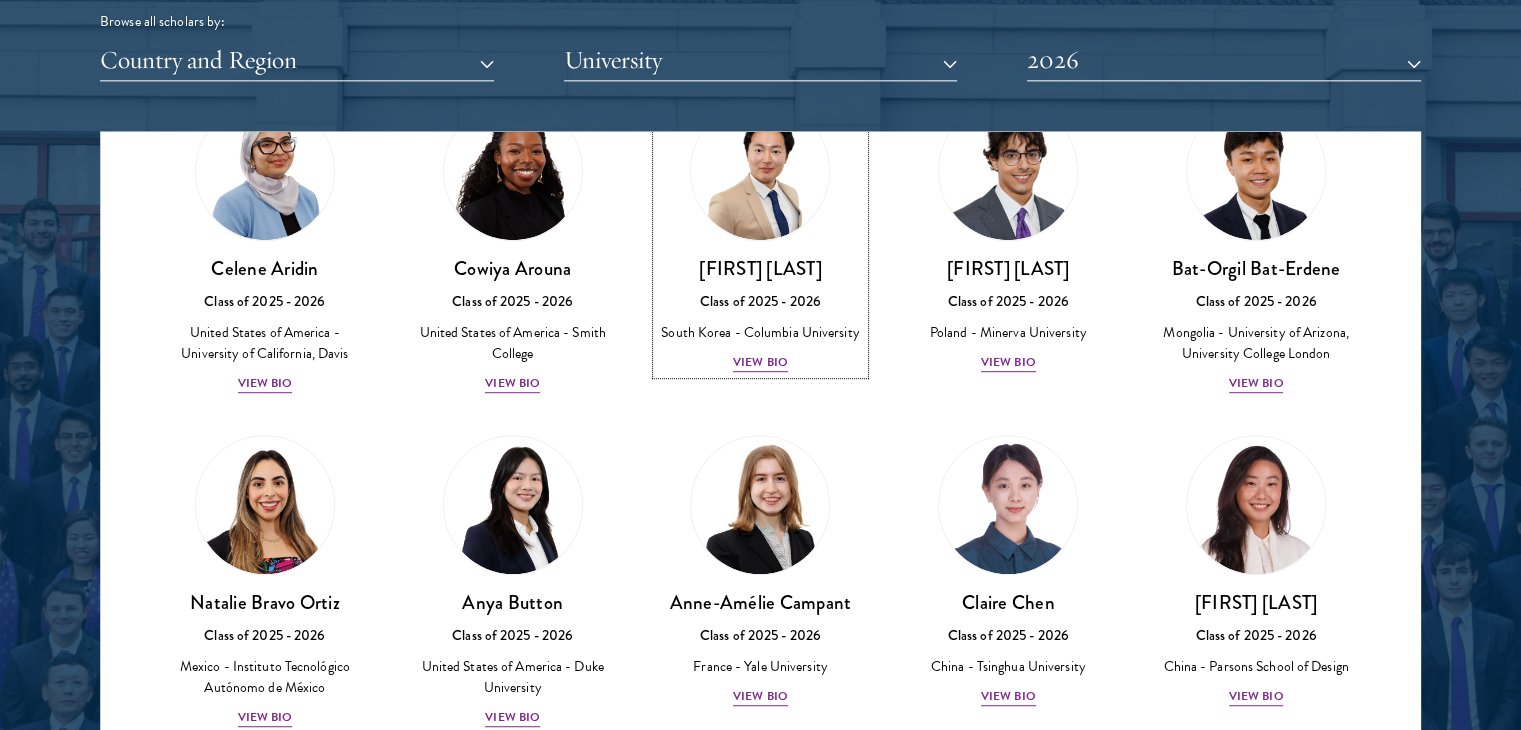 scroll, scrollTop: 1199, scrollLeft: 0, axis: vertical 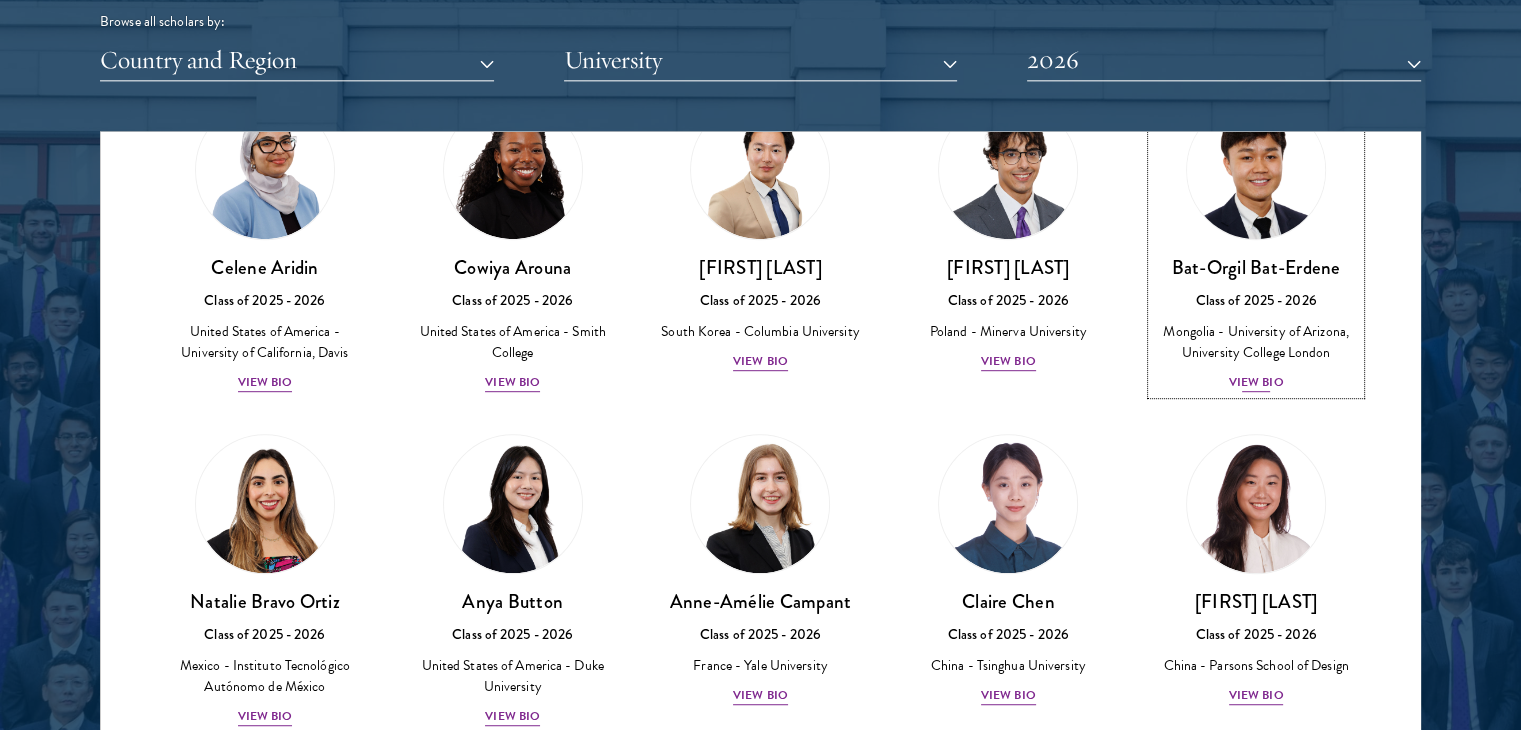 click on "View Bio" at bounding box center [1256, 382] 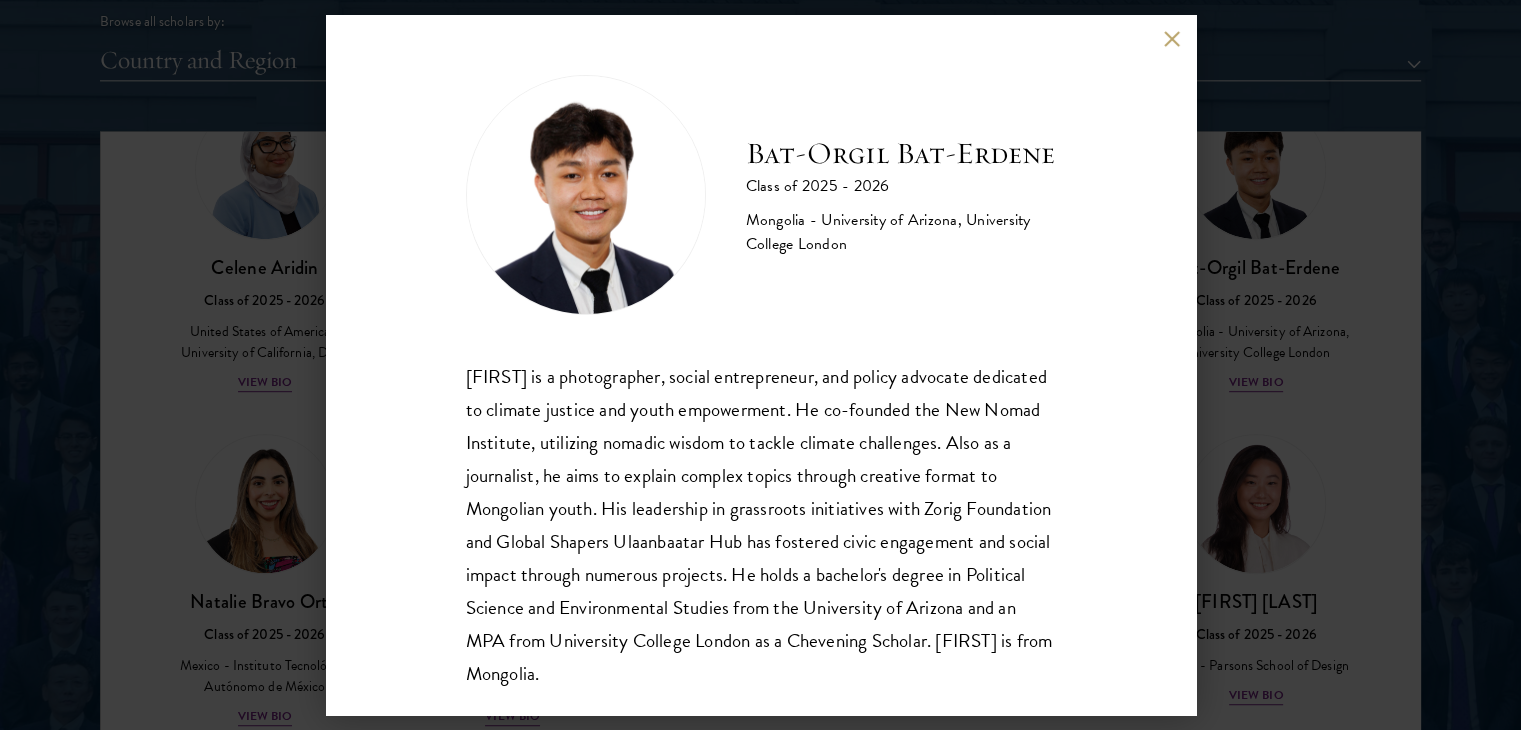 click at bounding box center [1172, 38] 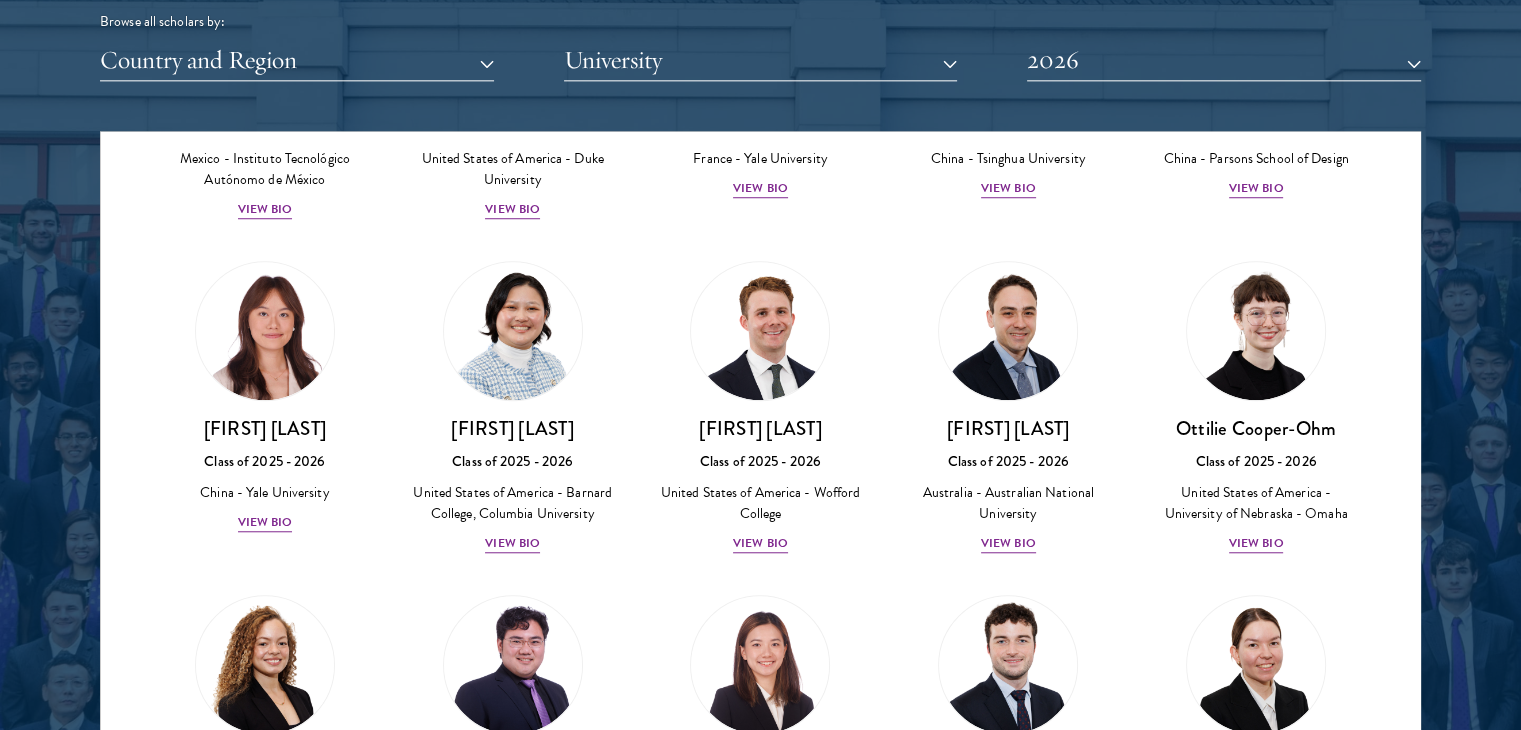 scroll, scrollTop: 1708, scrollLeft: 0, axis: vertical 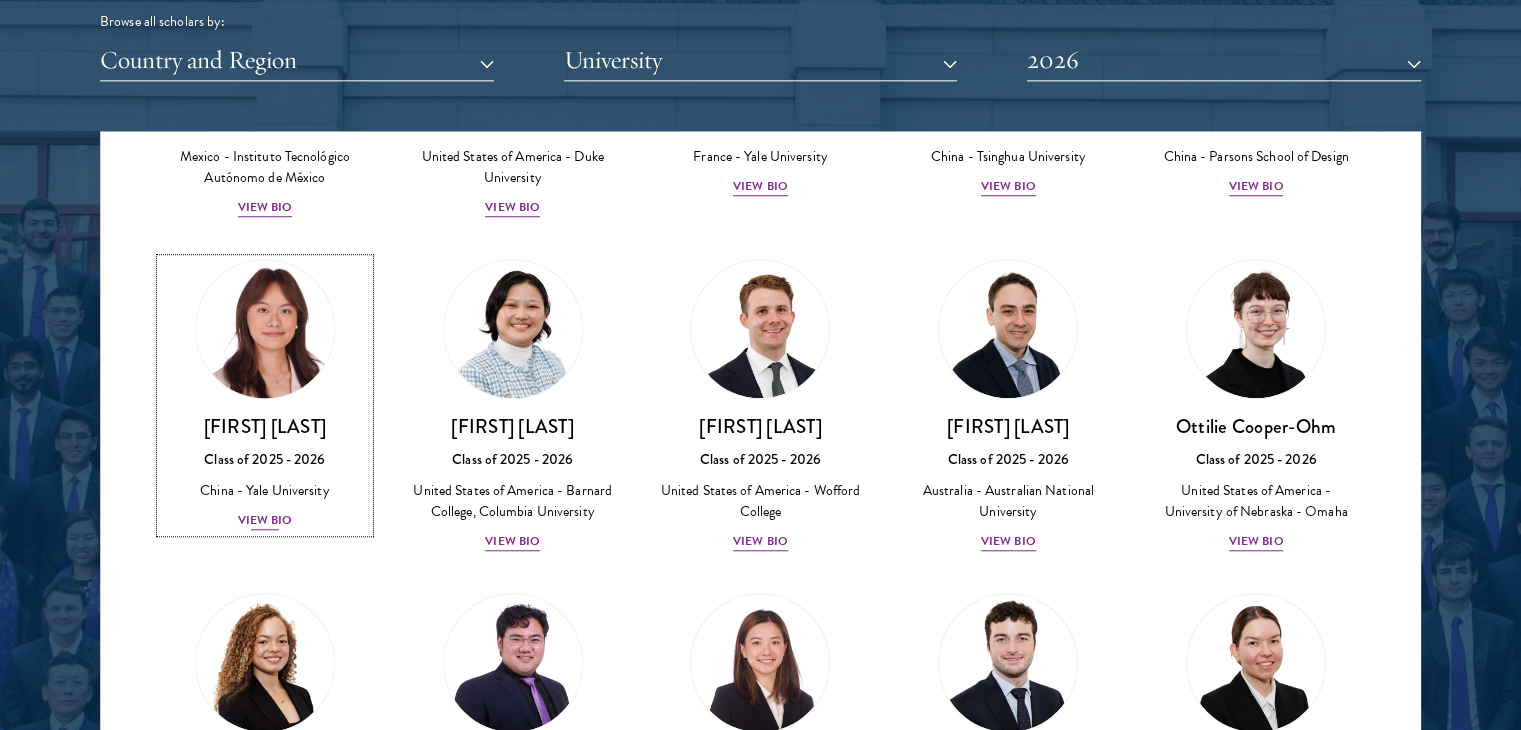 click on "View Bio" at bounding box center [265, 520] 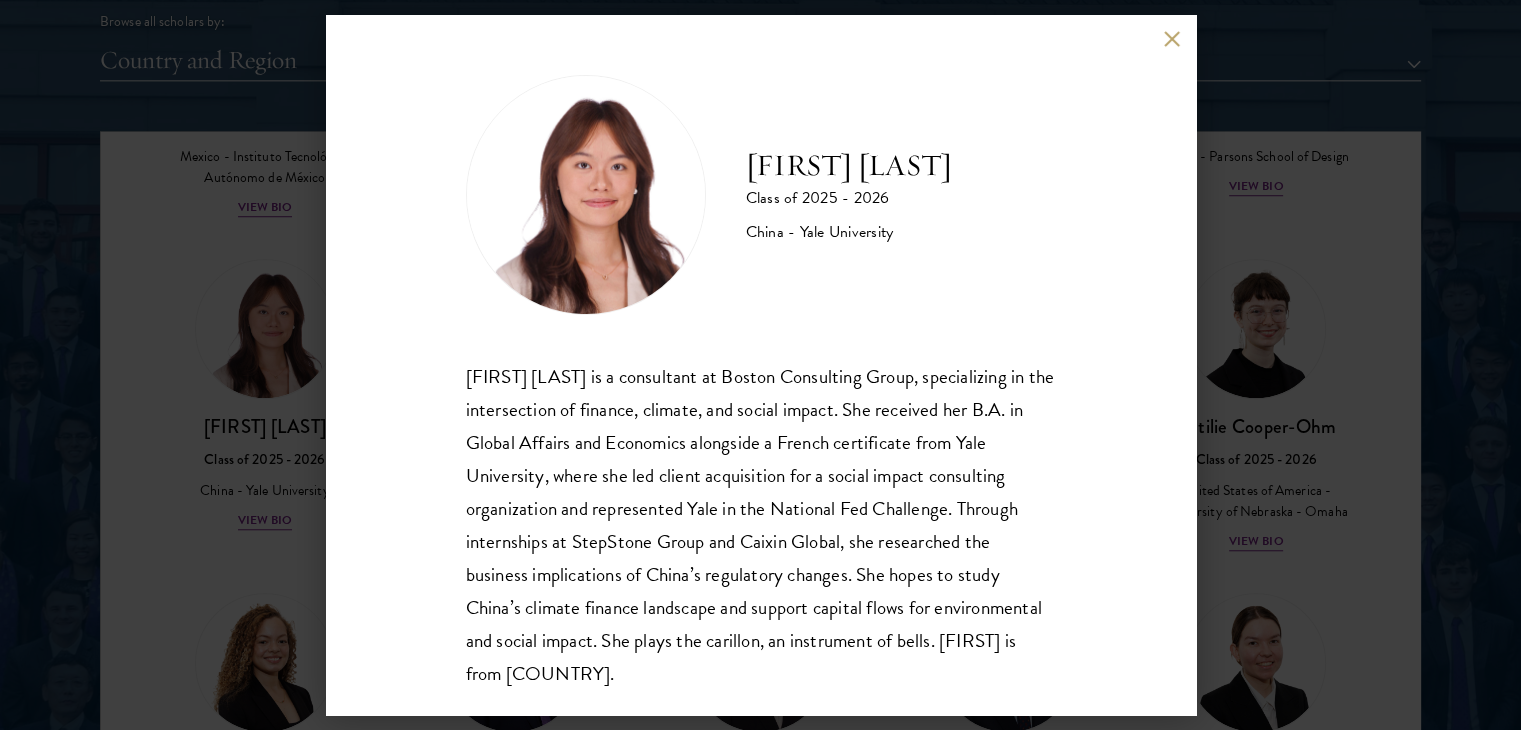 click on "[FIRST] [LAST] is a consultant at Boston Consulting Group, specializing in the intersection of finance, climate, and social impact. She received her B.A. in Global Affairs and Economics alongside a French certificate from Yale University, where she led client acquisition for a social impact consulting organization and represented Yale in the National Fed Challenge. Through internships at StepStone Group and Caixin Global, she researched the business implications of China’s regulatory changes. She hopes to study China’s climate finance landscape and support capital flows for environmental and social impact. She plays the carillon, an instrument of bells. [FIRST] is from [COUNTRY]." at bounding box center [760, 365] 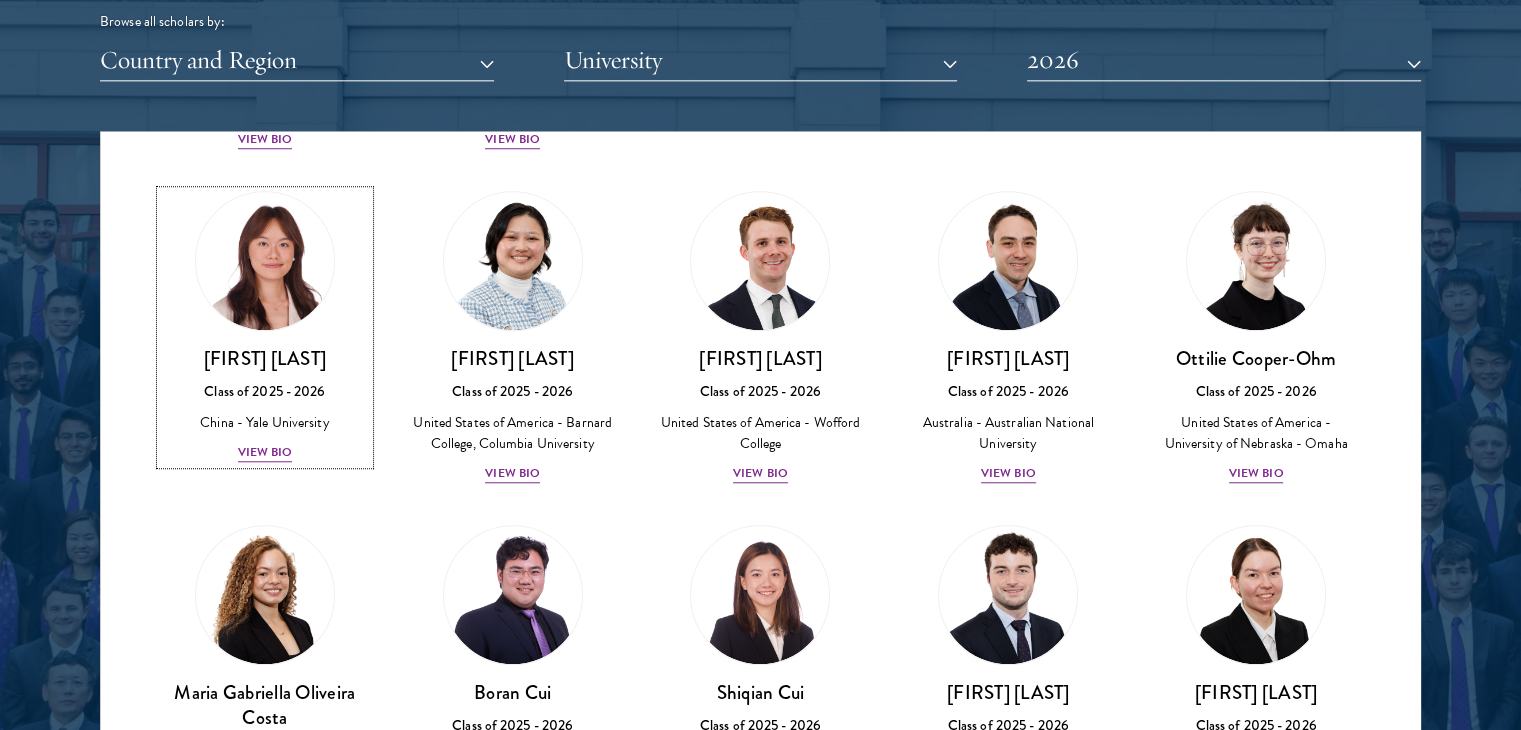scroll, scrollTop: 1775, scrollLeft: 0, axis: vertical 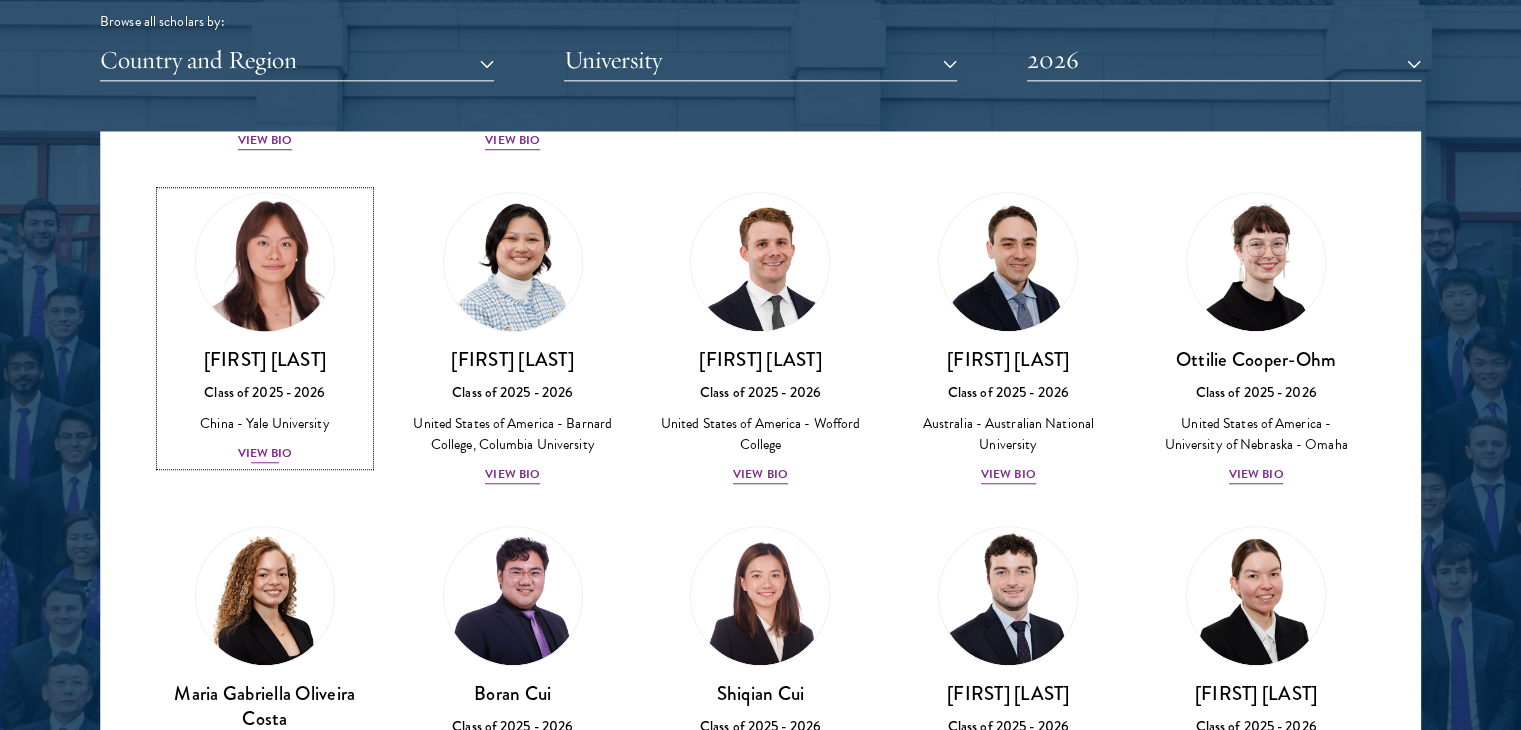 click on "View Bio" at bounding box center (265, 453) 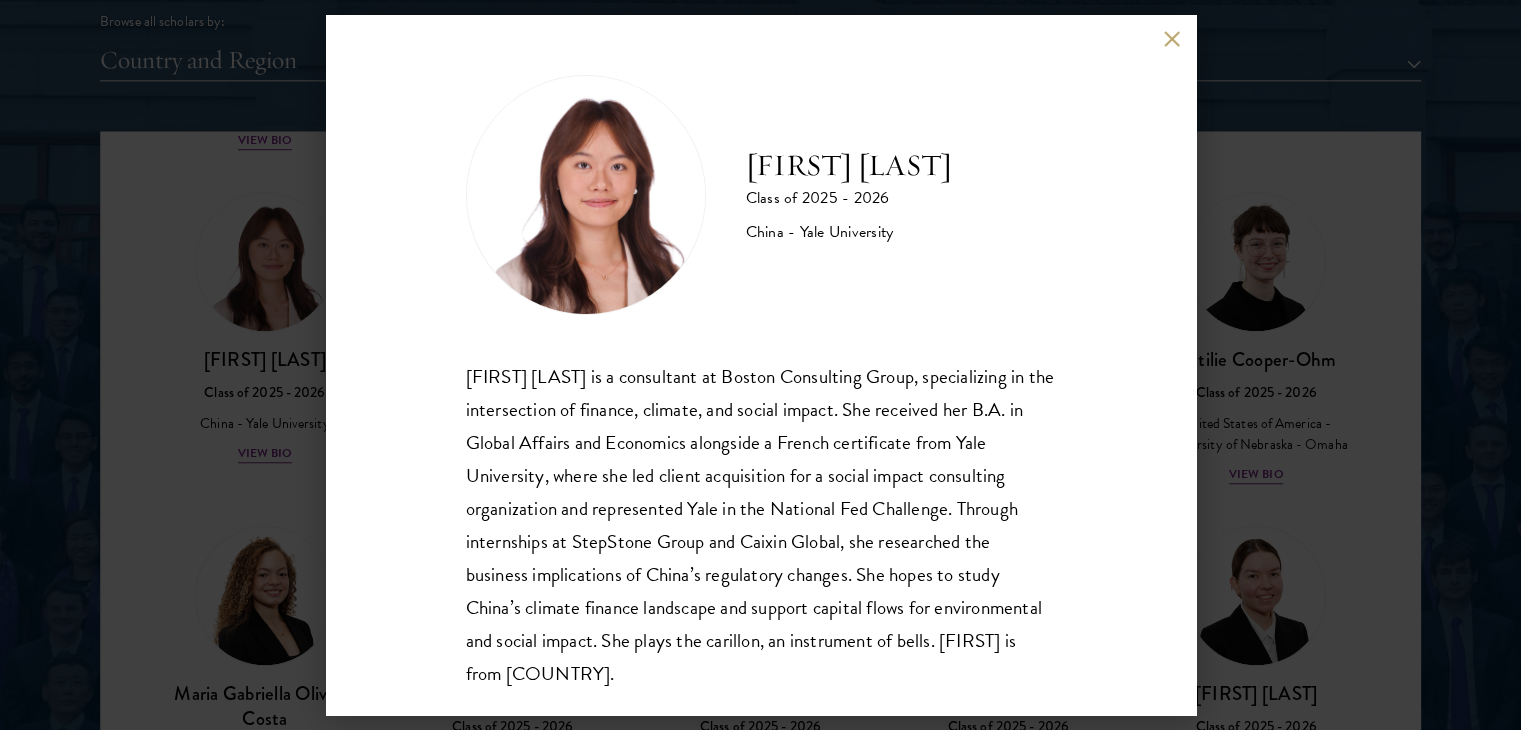 click on "[FIRST] [LAST] is a consultant at Boston Consulting Group, specializing in the intersection of finance, climate, and social impact. She received her B.A. in Global Affairs and Economics alongside a French certificate from Yale University, where she led client acquisition for a social impact consulting organization and represented Yale in the National Fed Challenge. Through internships at StepStone Group and Caixin Global, she researched the business implications of China’s regulatory changes. She hopes to study China’s climate finance landscape and support capital flows for environmental and social impact. She plays the carillon, an instrument of bells. [FIRST] is from [COUNTRY]." at bounding box center [760, 365] 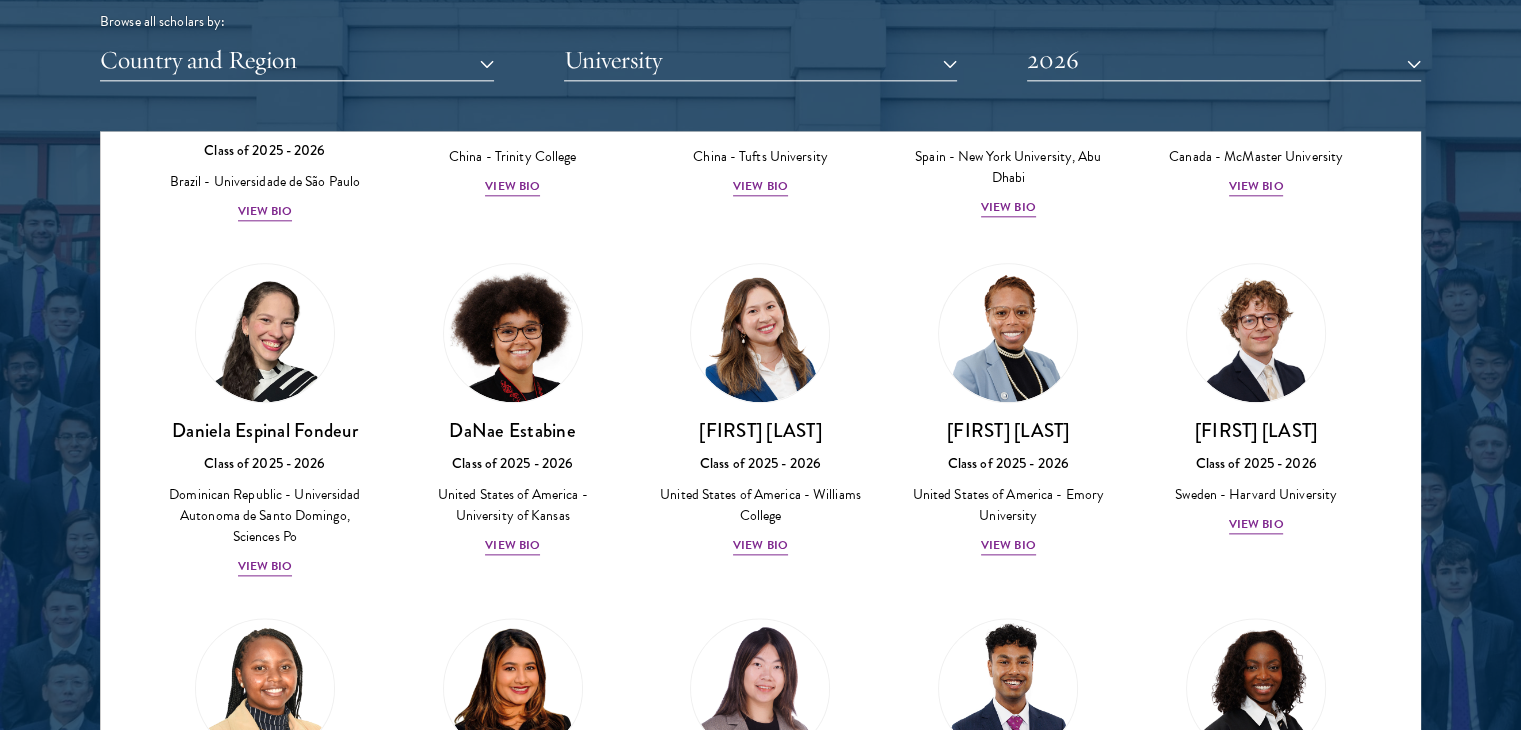 scroll, scrollTop: 2400, scrollLeft: 0, axis: vertical 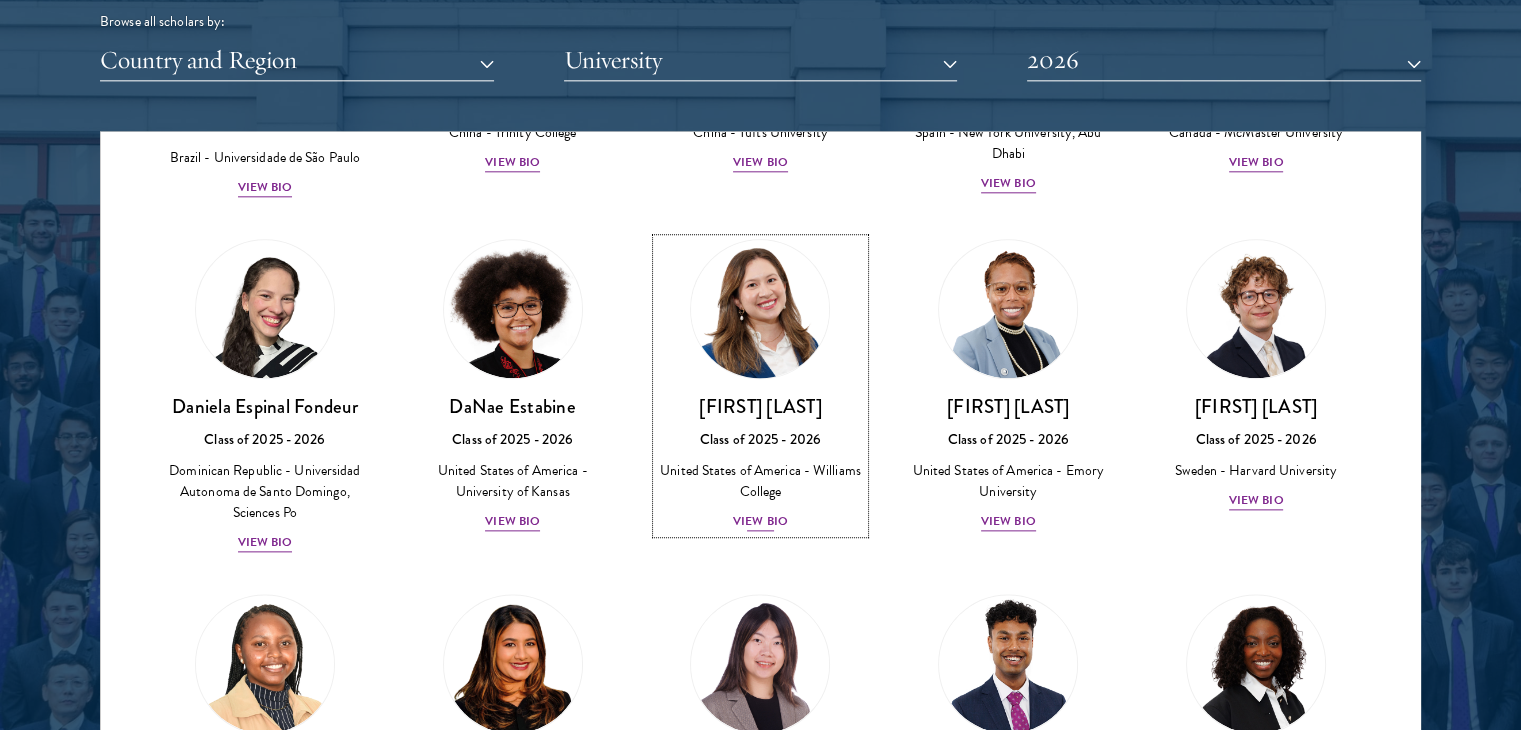 click on "[FIRST] [LAST]
Class of 2025 - 2026
[STATE] - Williams College
View Bio" at bounding box center (761, 463) 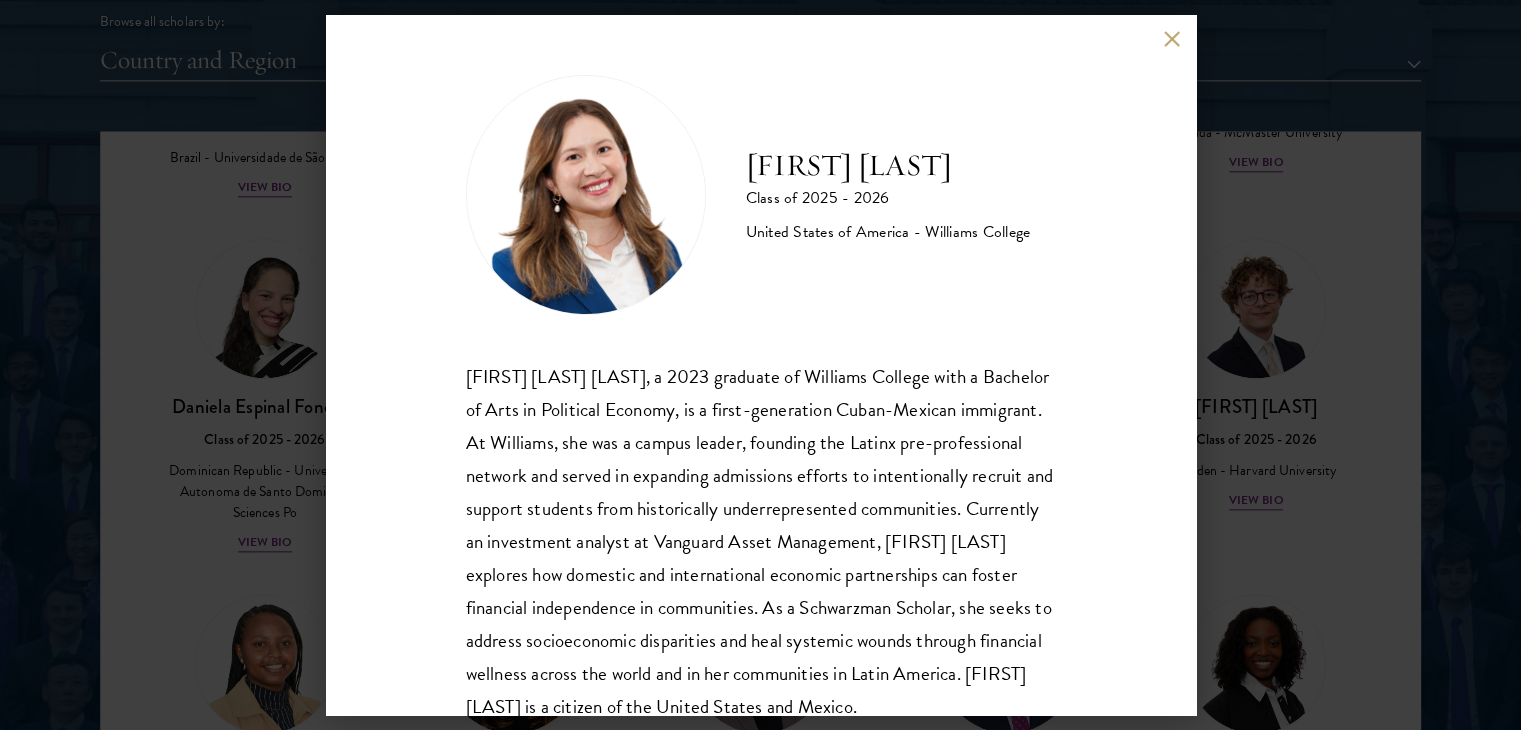 click on "[FIRST] [LAST] [LAST], a 2023 graduate of Williams College with a Bachelor of Arts in Political Economy, is a first-generation Cuban-Mexican immigrant. At Williams, she was a campus leader, founding the Latinx pre-professional network and served in expanding admissions efforts to intentionally recruit and support students from historically underrepresented communities. Currently an investment analyst at Vanguard Asset Management, [FIRST] [LAST] explores how domestic and international economic partnerships can foster financial independence in communities. As a Schwarzman Scholar, she seeks to address socioeconomic disparities and heal systemic wounds through financial wellness across the world and in her communities in Latin America. [FIRST] [LAST] is a citizen of the United States and Mexico." at bounding box center [761, 542] 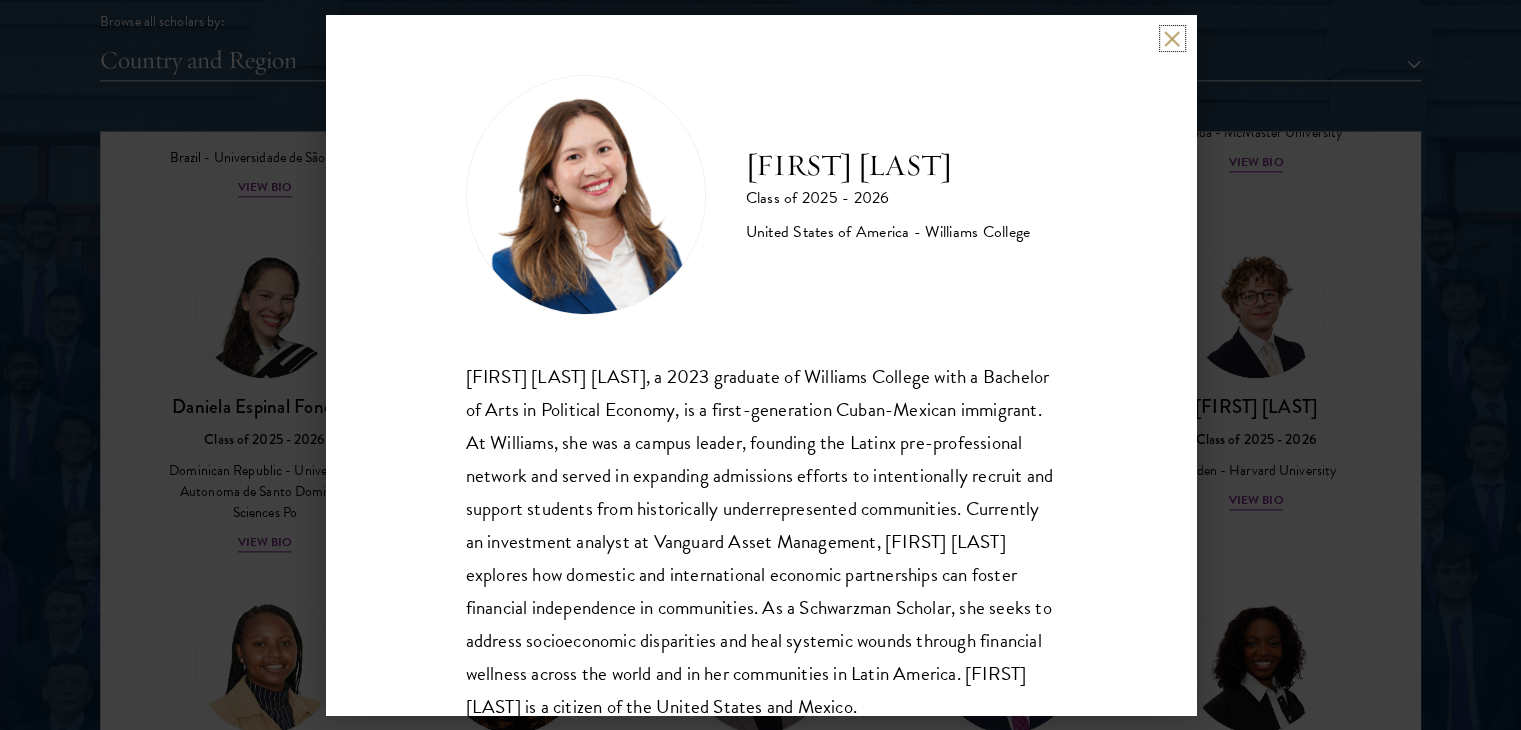 click at bounding box center (1172, 38) 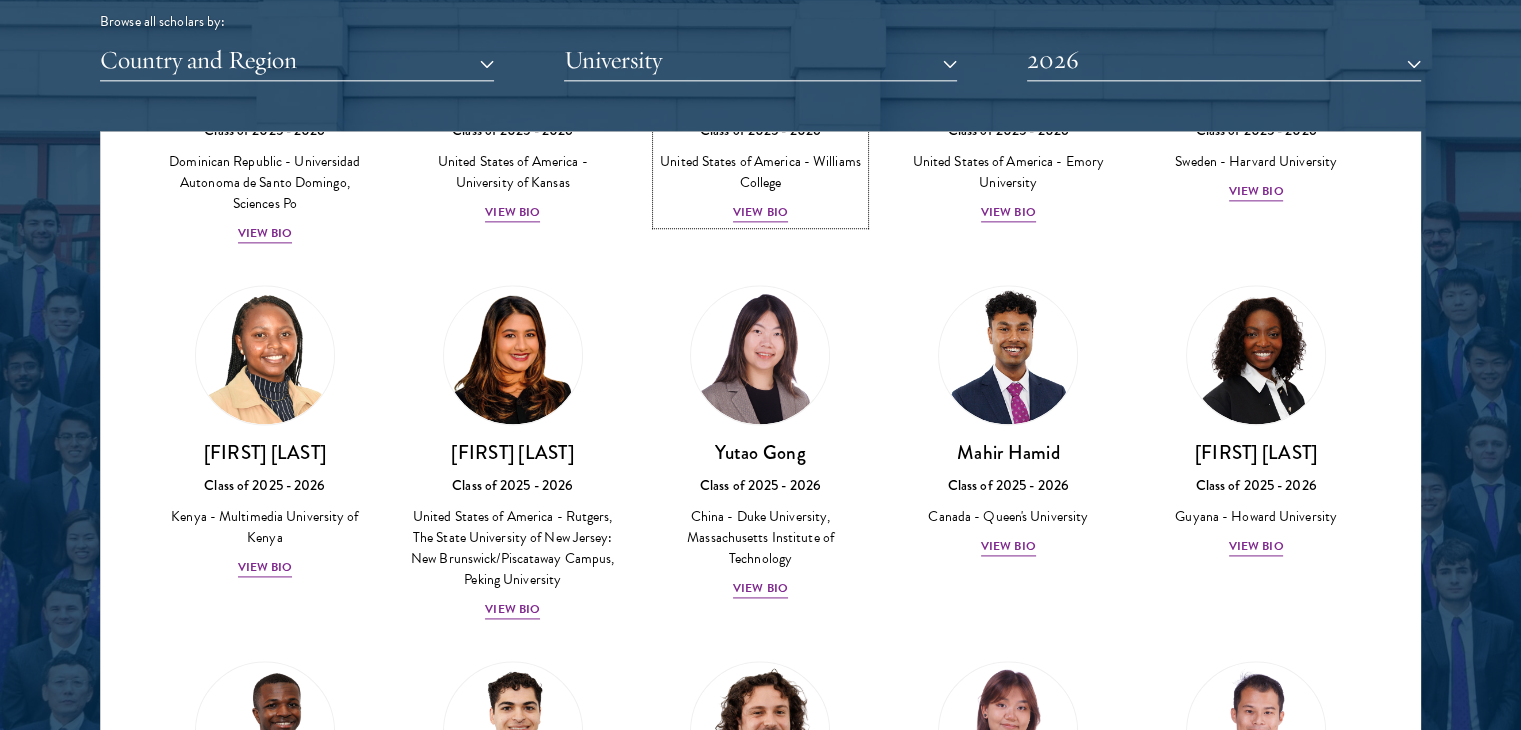 scroll, scrollTop: 2735, scrollLeft: 0, axis: vertical 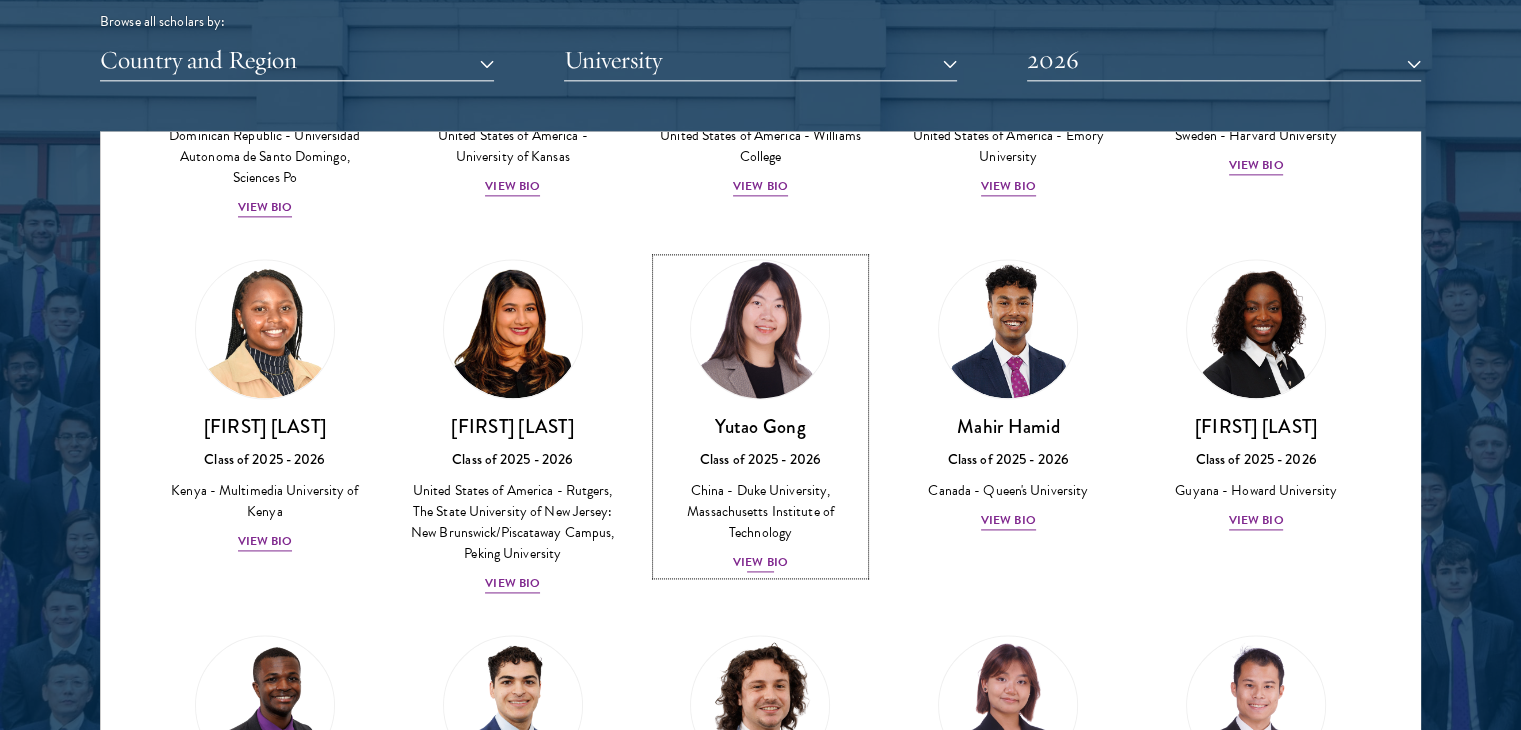 click on "View Bio" at bounding box center [760, 562] 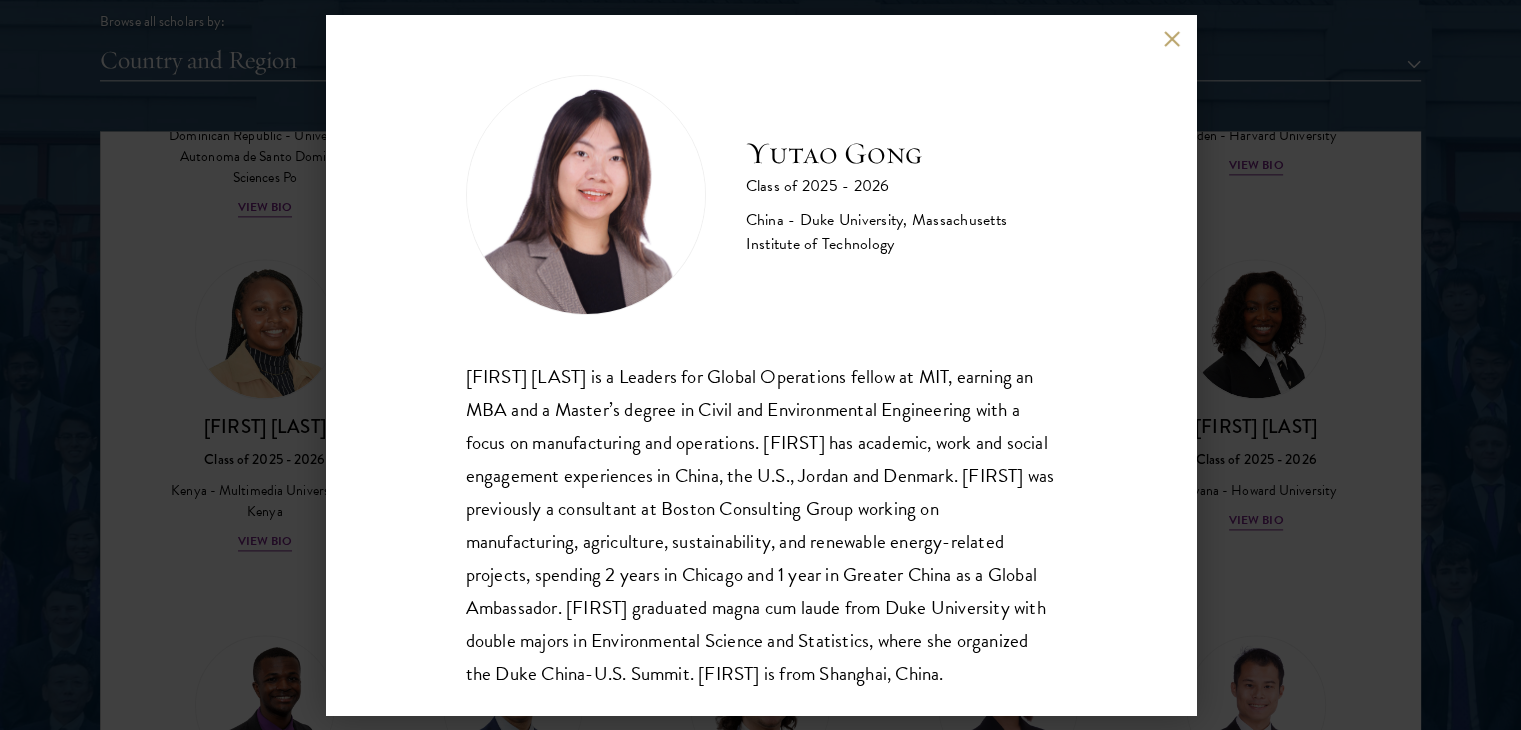 click at bounding box center [1172, 38] 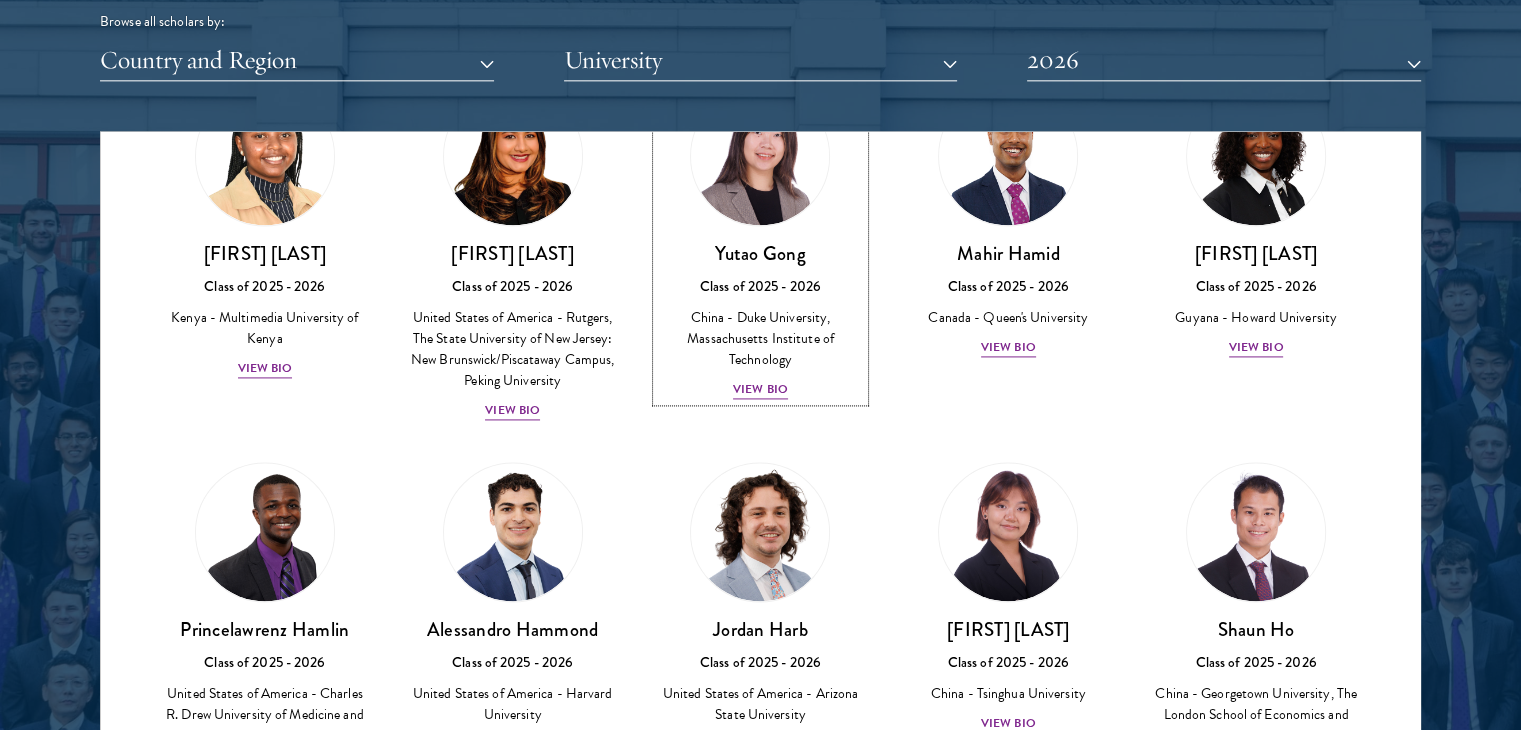 scroll, scrollTop: 2910, scrollLeft: 0, axis: vertical 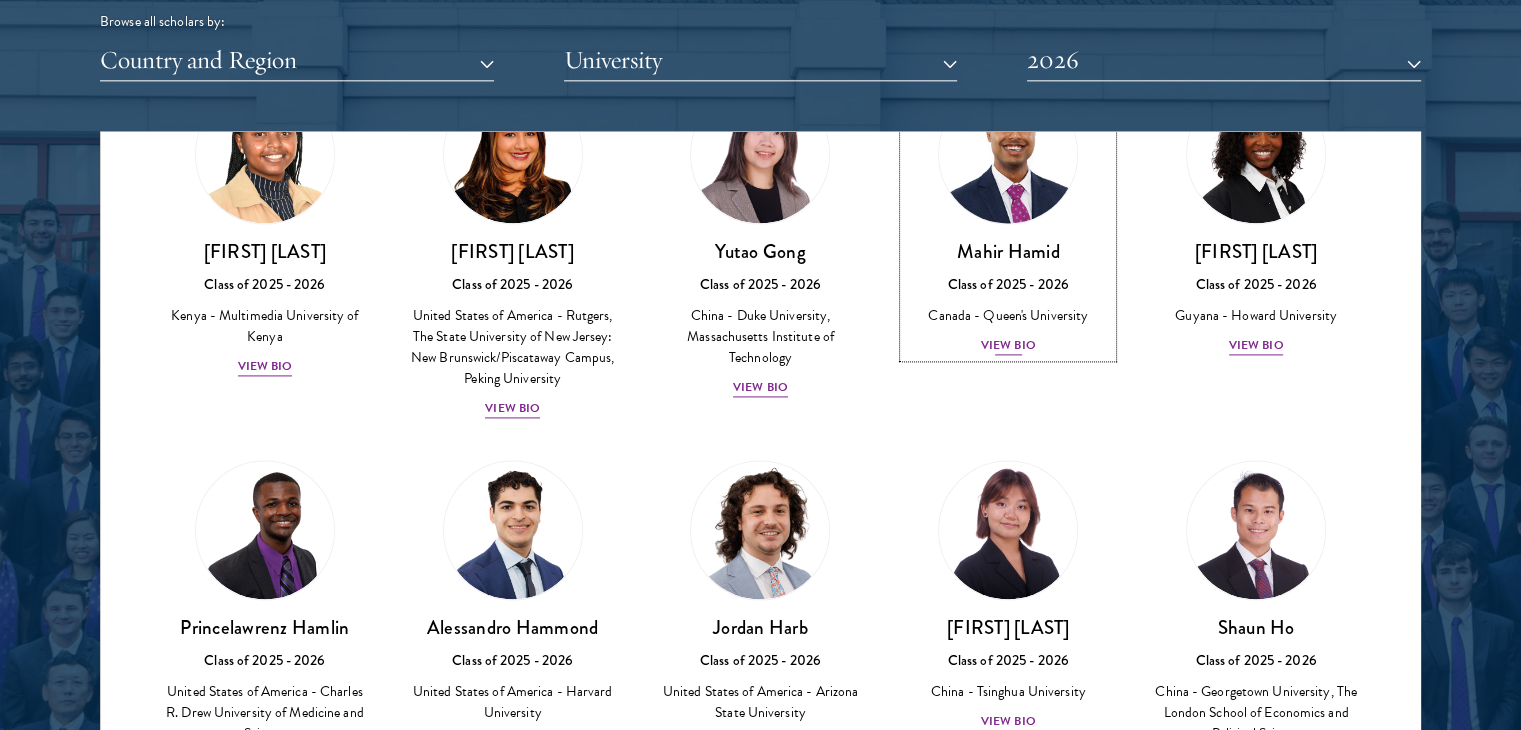 click on "View Bio" at bounding box center (1008, 345) 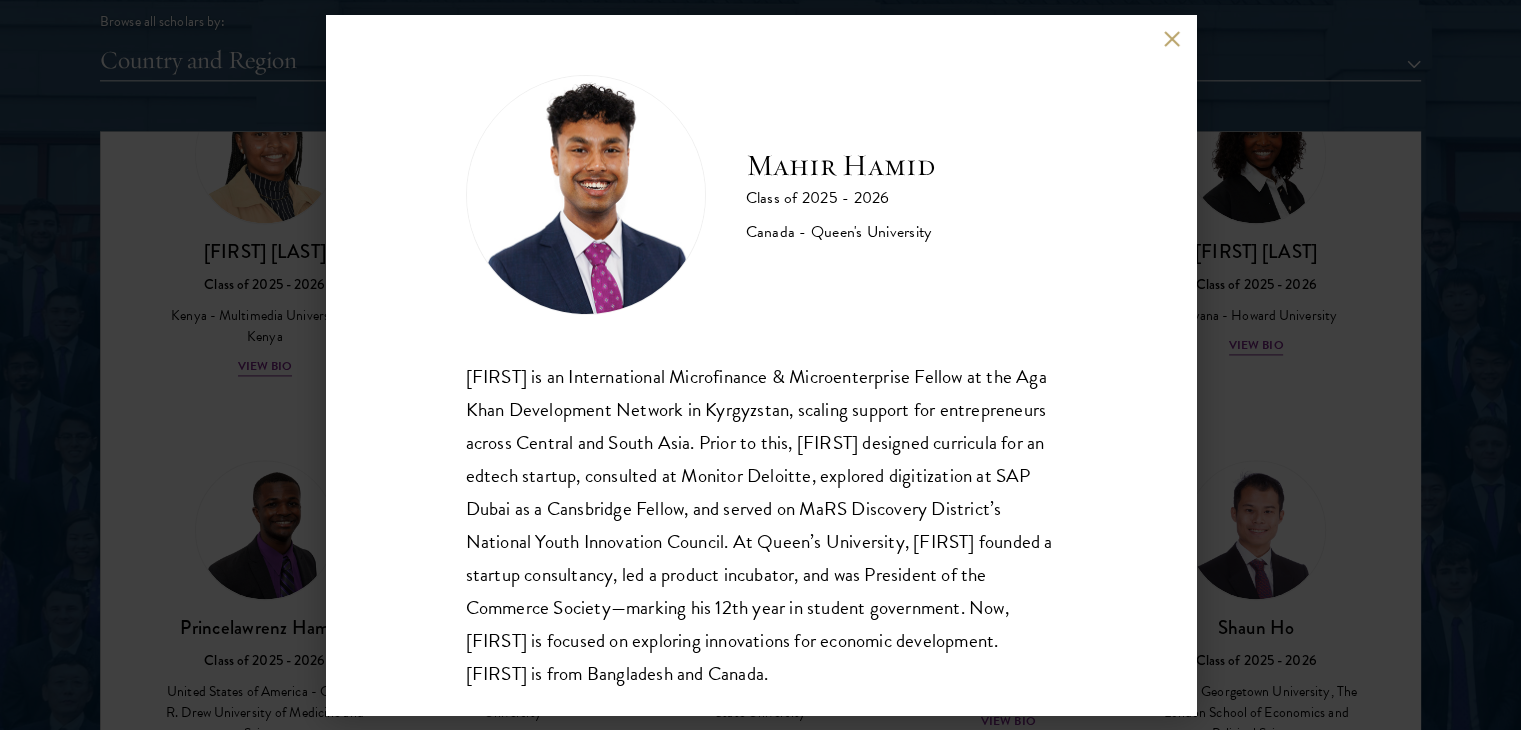 scroll, scrollTop: 7, scrollLeft: 0, axis: vertical 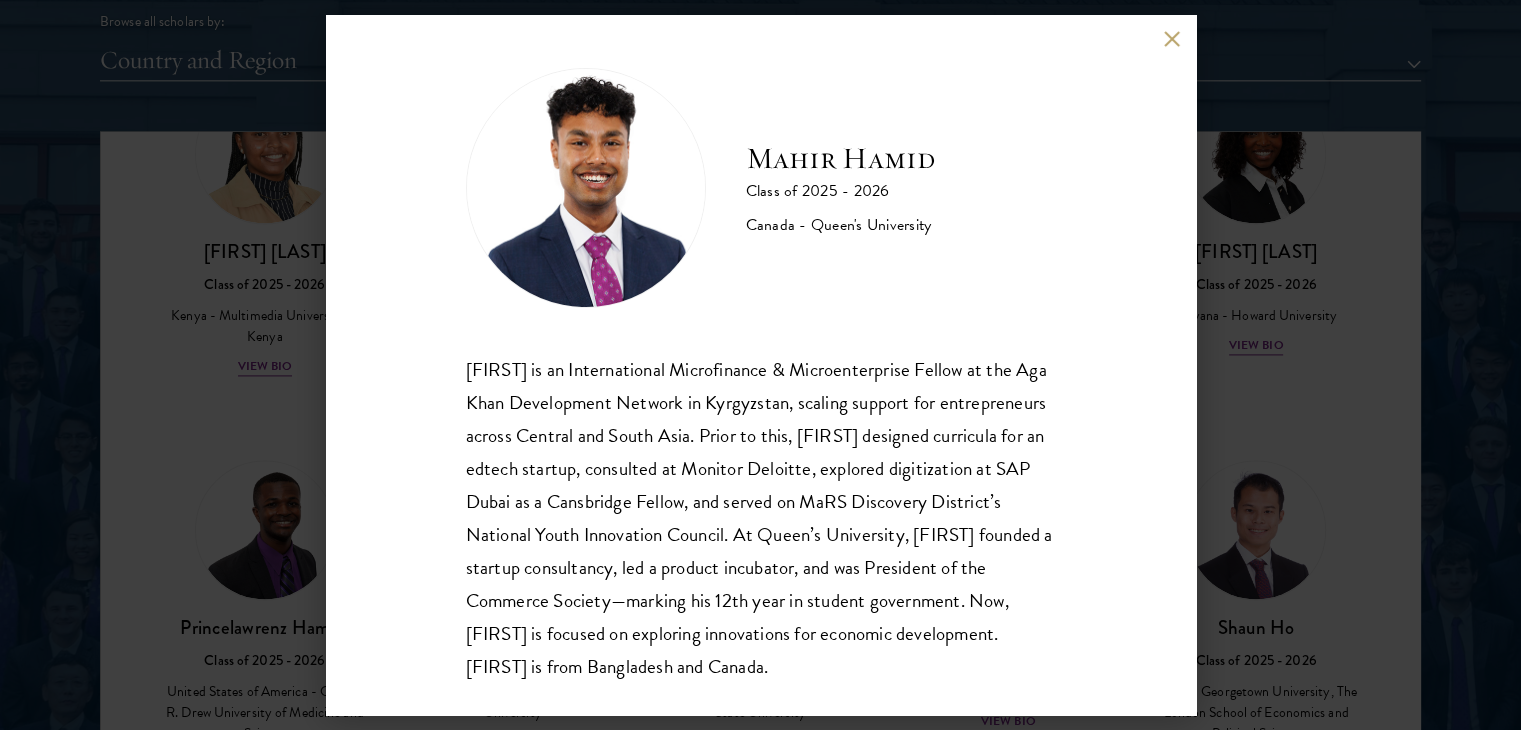 click on "[FIRST] is an International Microfinance & Microenterprise Fellow at the Aga Khan Development Network in Kyrgyzstan, scaling support for entrepreneurs across Central and South Asia. Prior to this, [FIRST] designed curricula for an edtech startup, consulted at Monitor Deloitte, explored digitization at SAP Dubai as a Cansbridge Fellow, and served on MaRS Discovery District’s National Youth Innovation Council. At Queen’s University, [FIRST] founded a startup consultancy, led a product incubator, and was President of the Commerce Society—marking his 12th year in student government. Now, [FIRST] is focused on exploring innovations for economic development. [FIRST] is from Bangladesh and Canada." at bounding box center (761, 518) 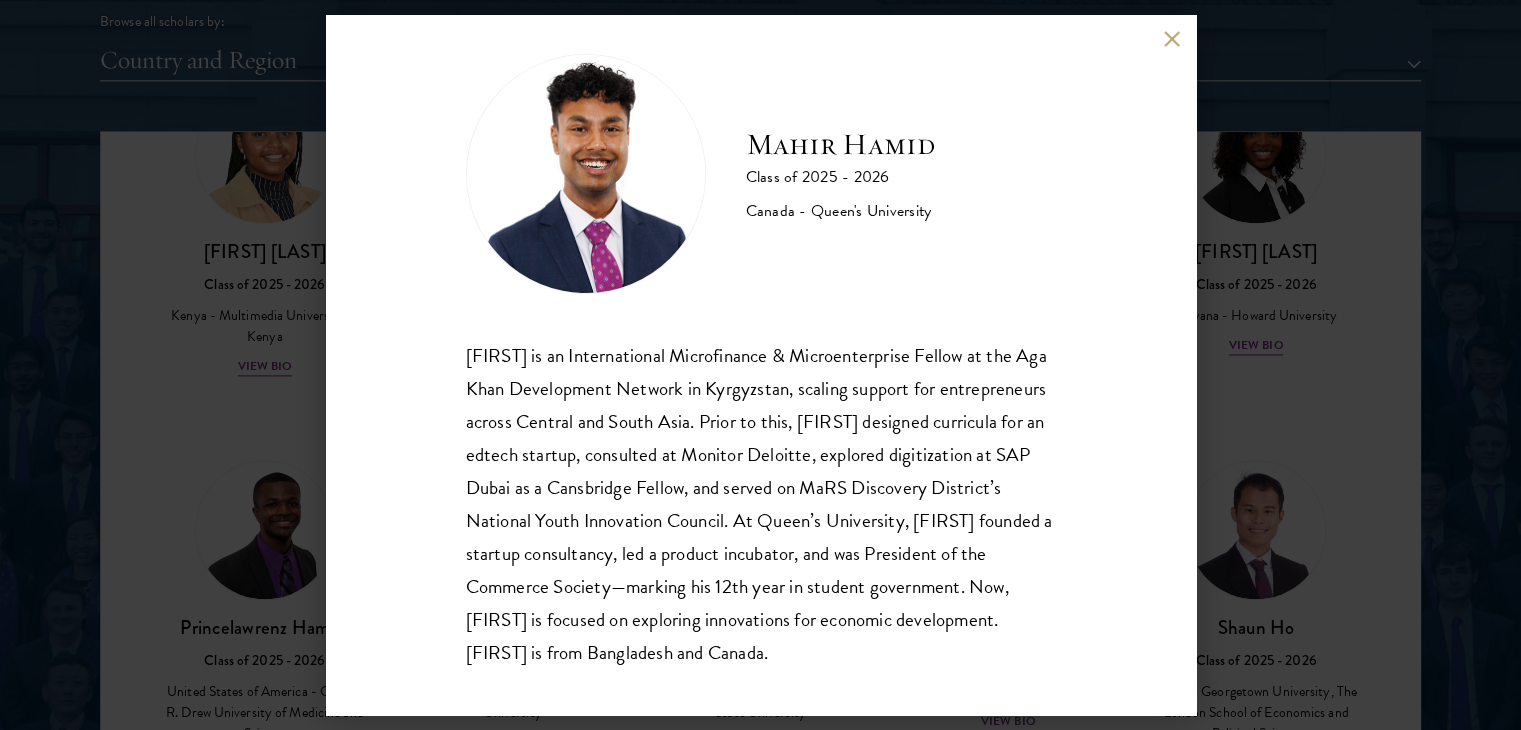 scroll, scrollTop: 35, scrollLeft: 0, axis: vertical 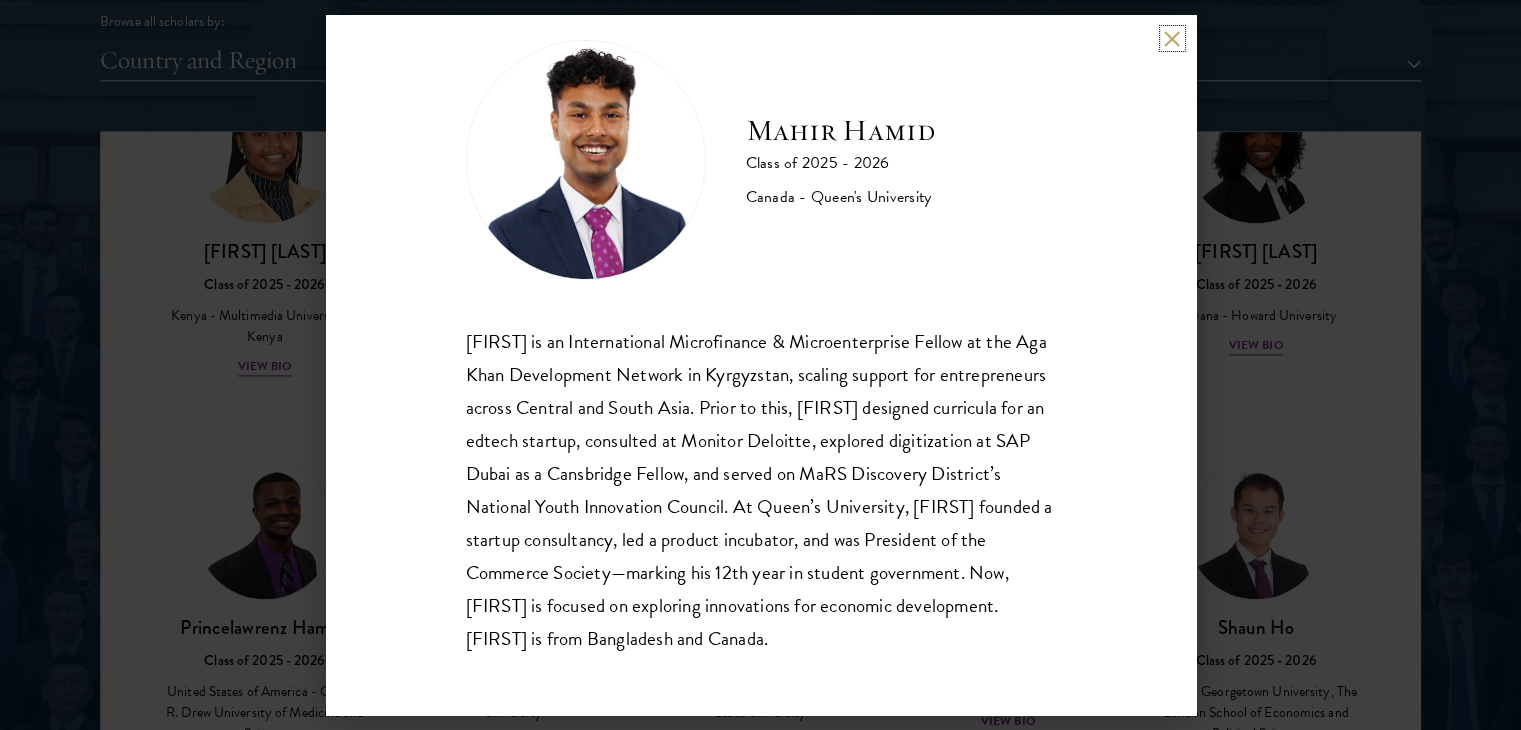 click at bounding box center [1172, 38] 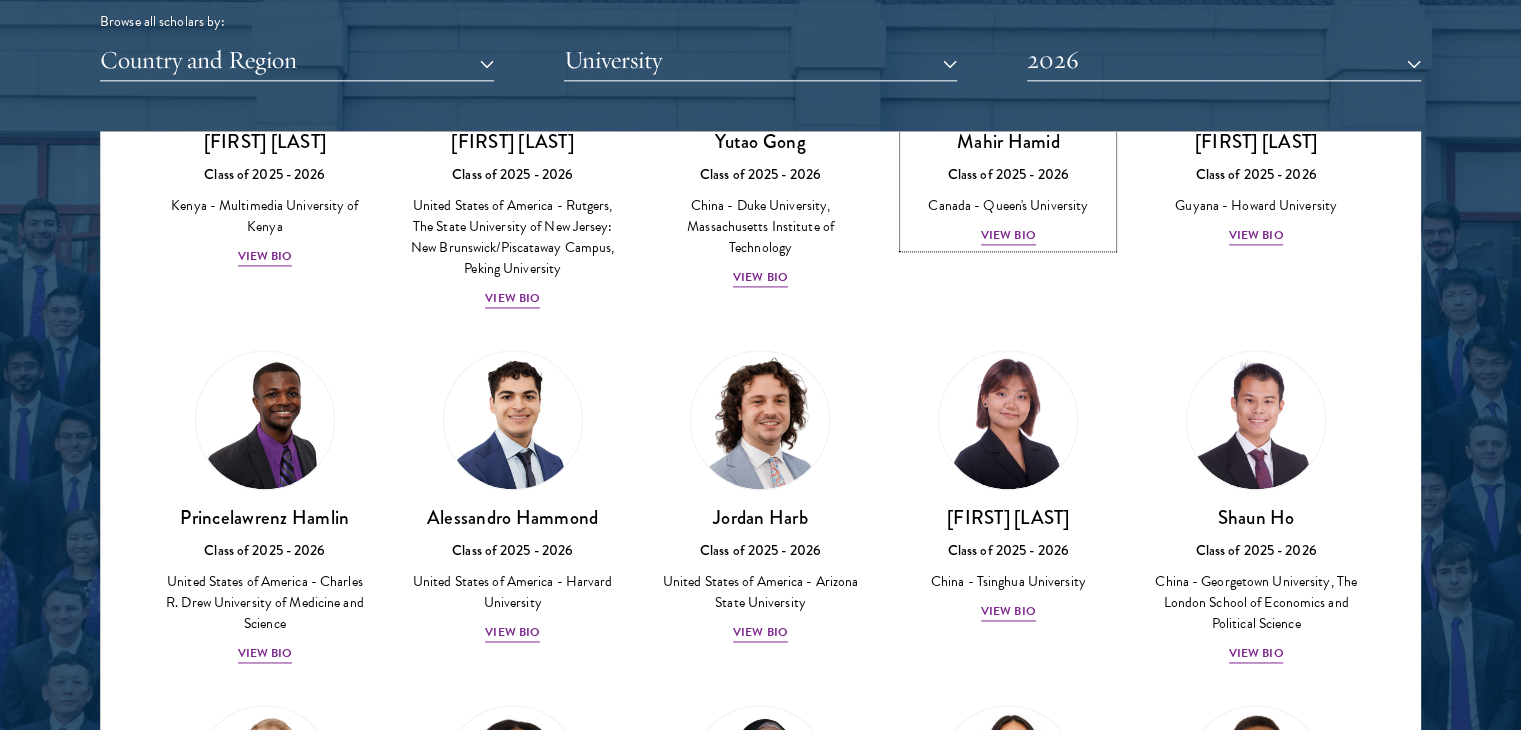 scroll, scrollTop: 3027, scrollLeft: 0, axis: vertical 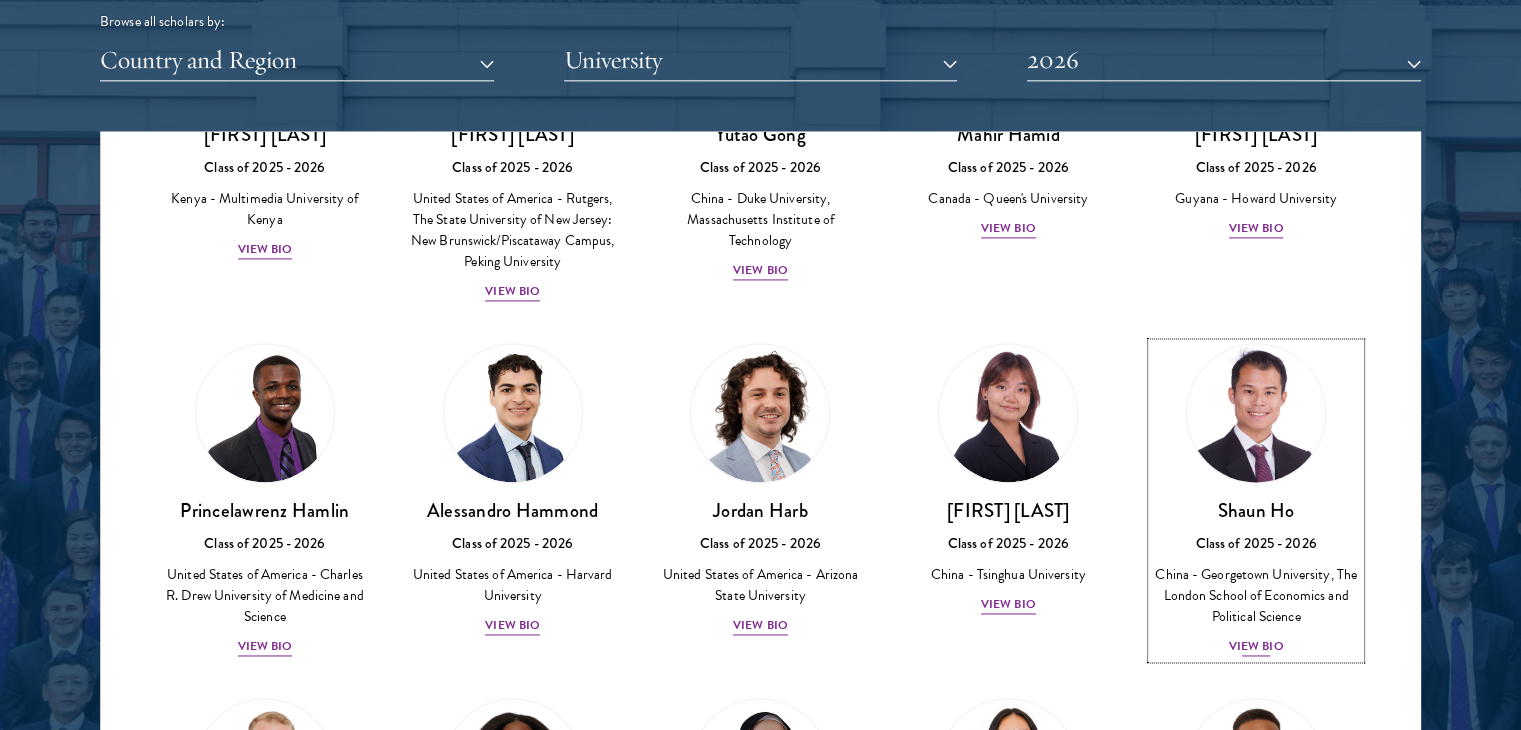 click at bounding box center (1256, 413) 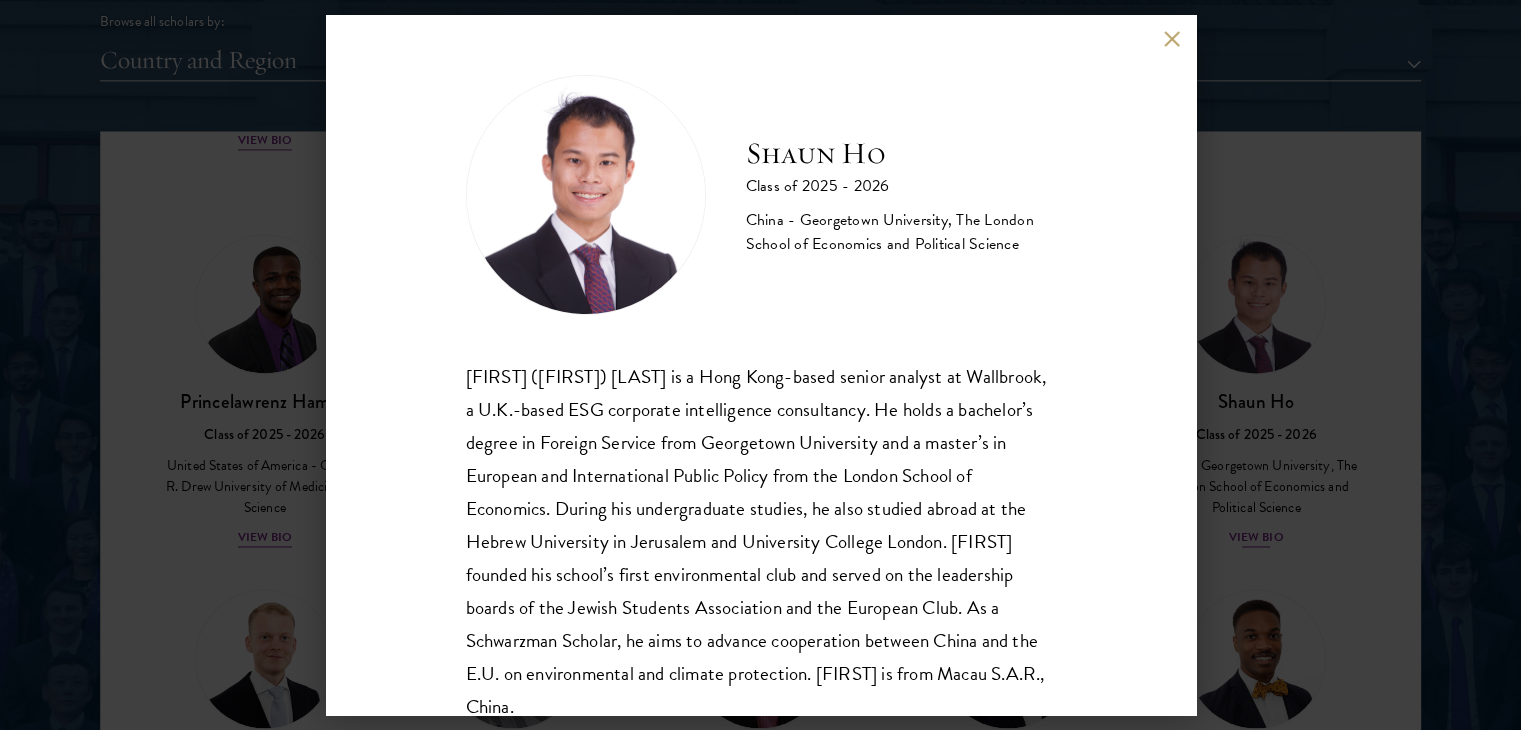 scroll, scrollTop: 3136, scrollLeft: 0, axis: vertical 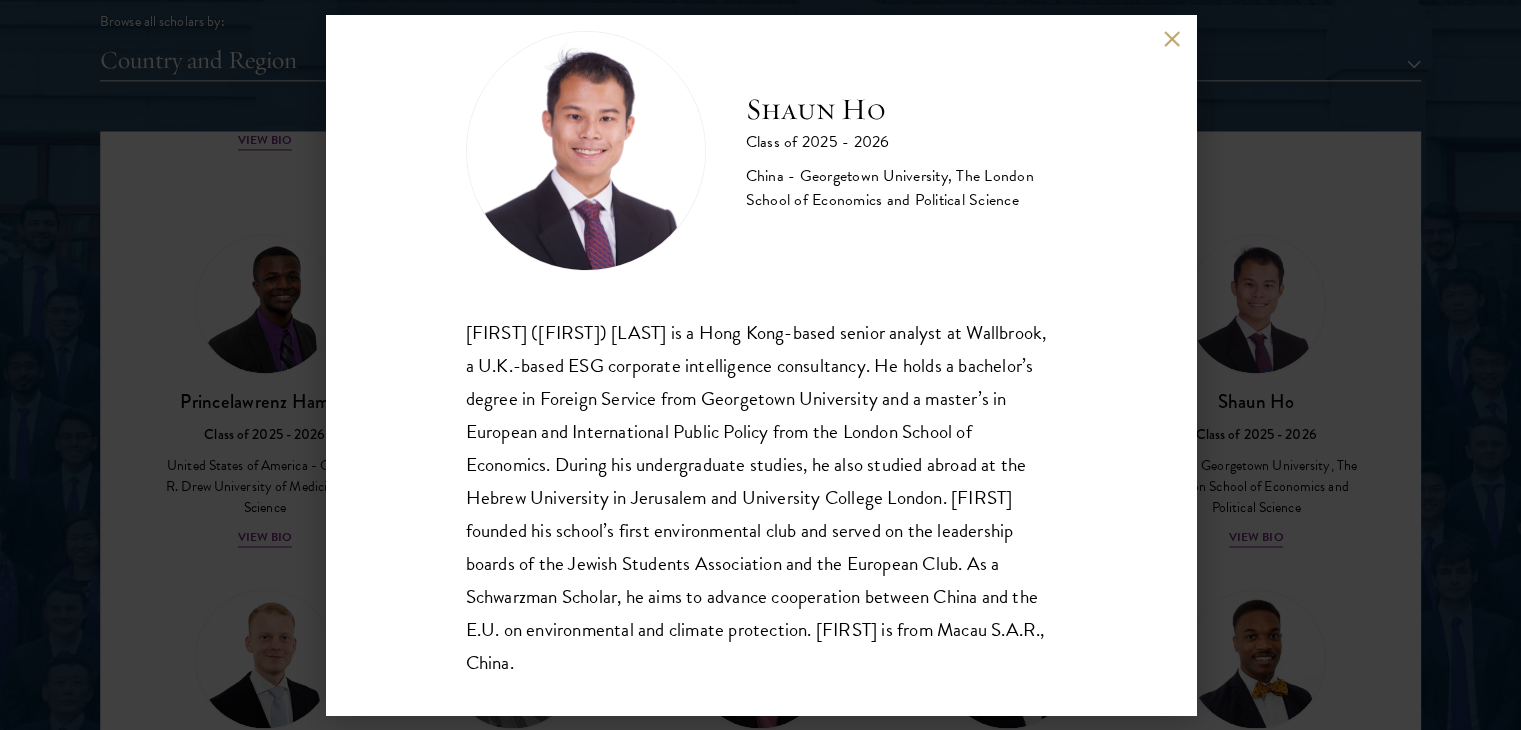 click at bounding box center (1172, 38) 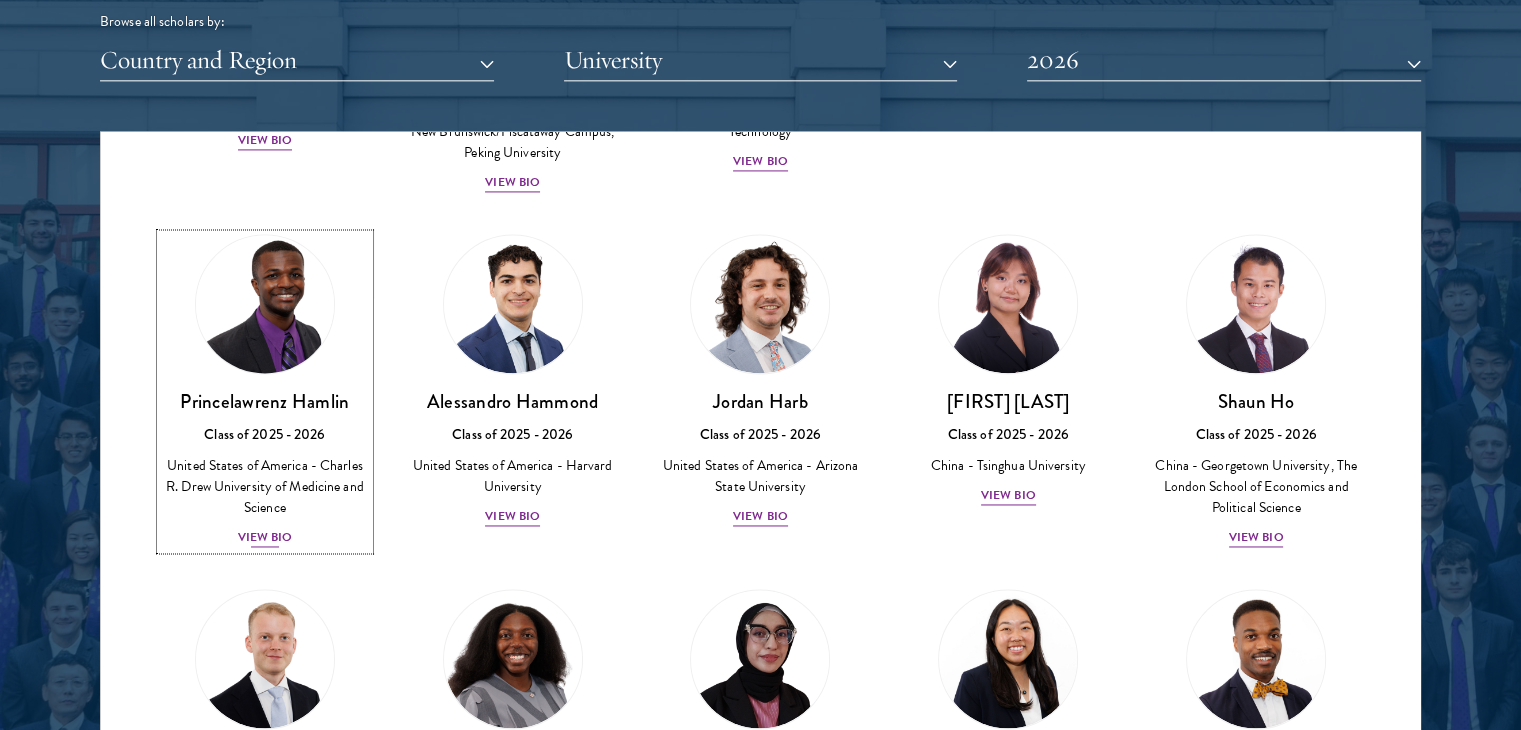 click on "[FIRST] [LAST]
Class of 2025 - 2026
[STATE] - Charles R. Drew University of Medicine and Science
View Bio" at bounding box center [265, 469] 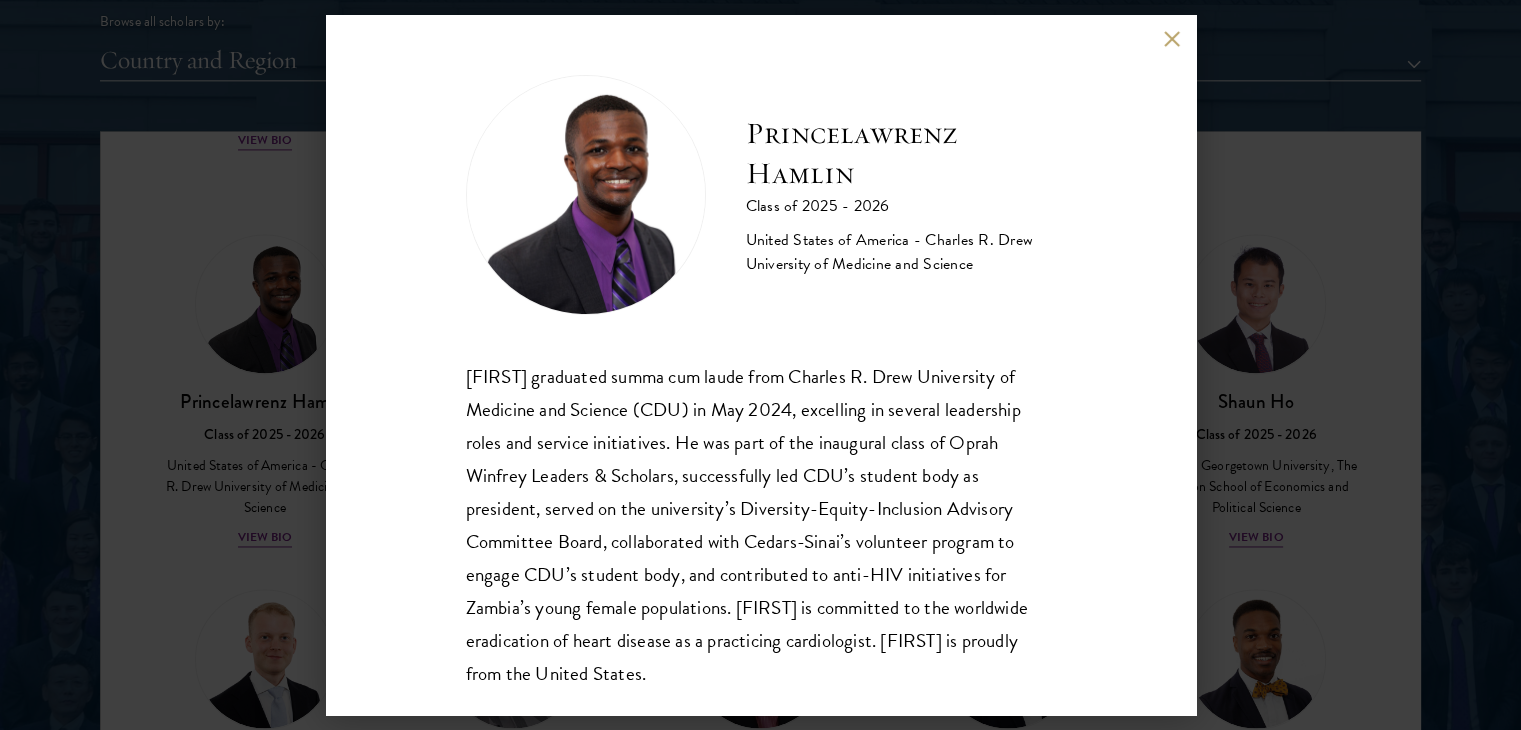 click at bounding box center [1172, 38] 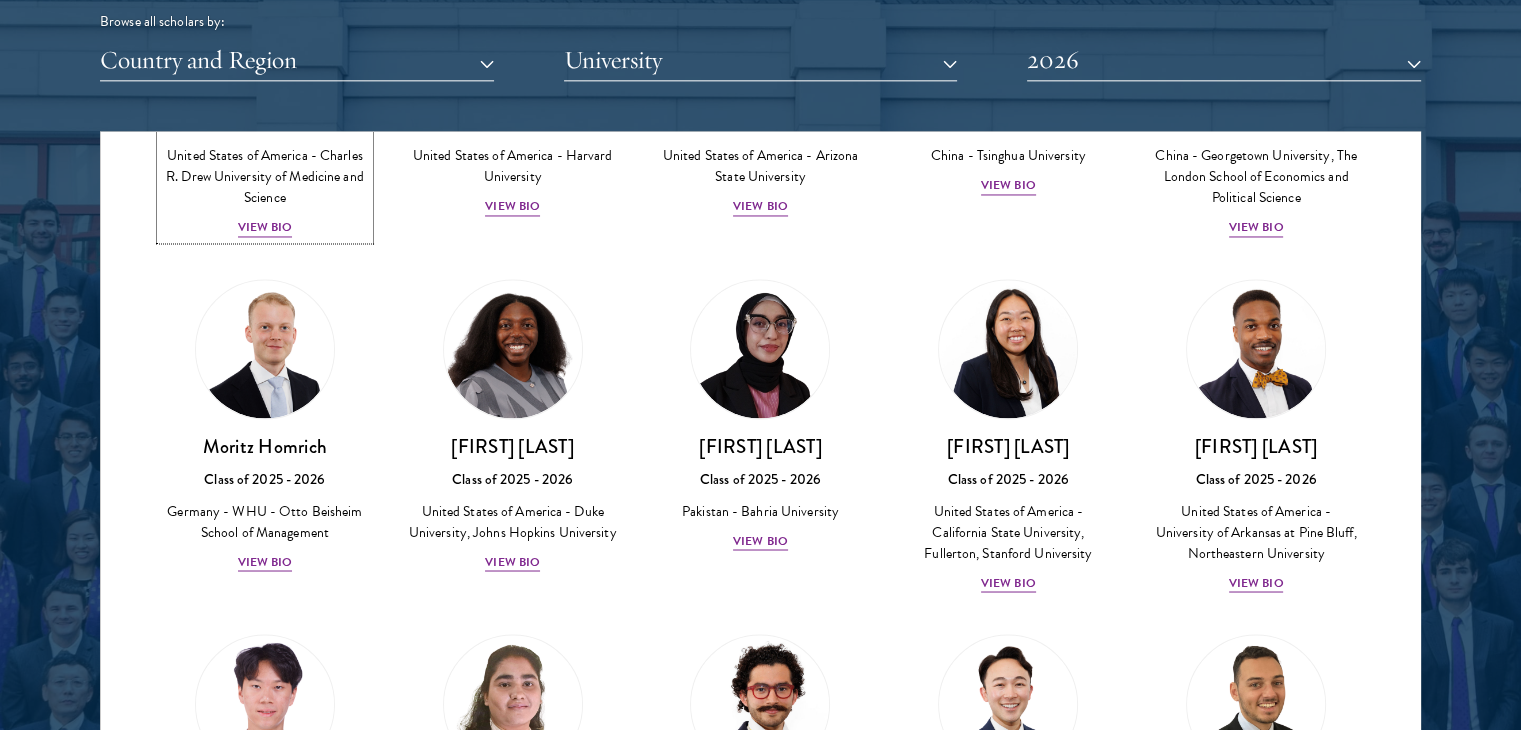 scroll, scrollTop: 3456, scrollLeft: 0, axis: vertical 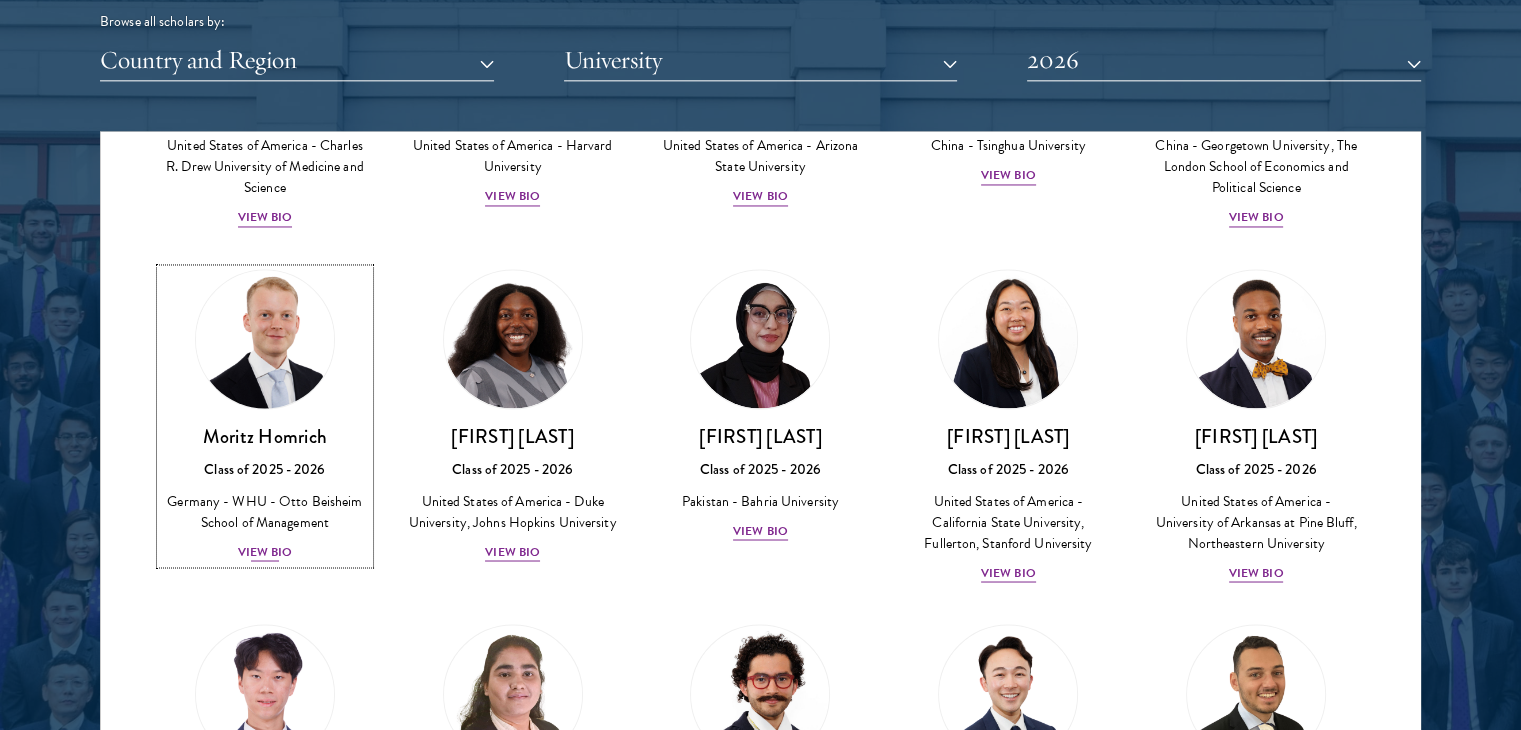 click on "View Bio" at bounding box center (265, 551) 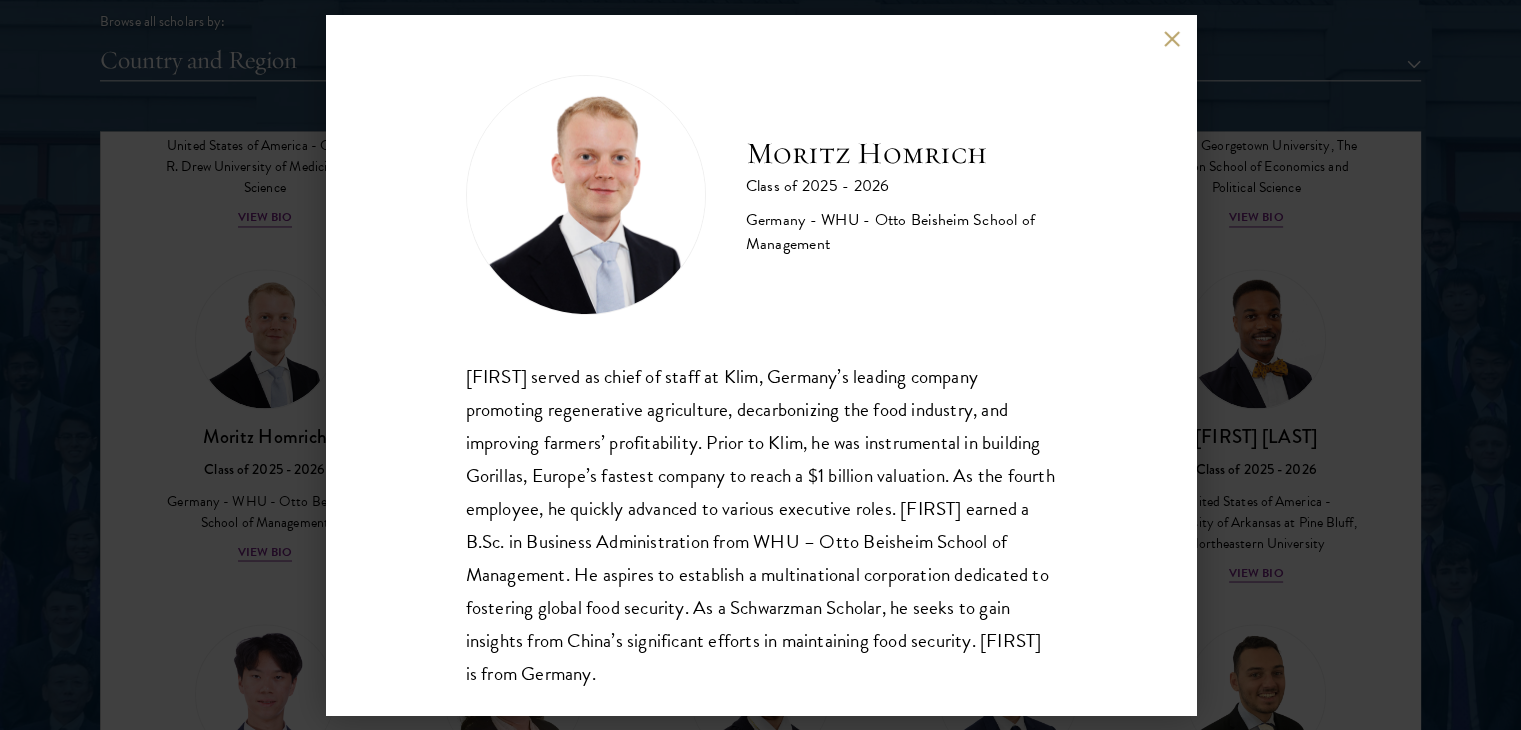 click at bounding box center (1172, 38) 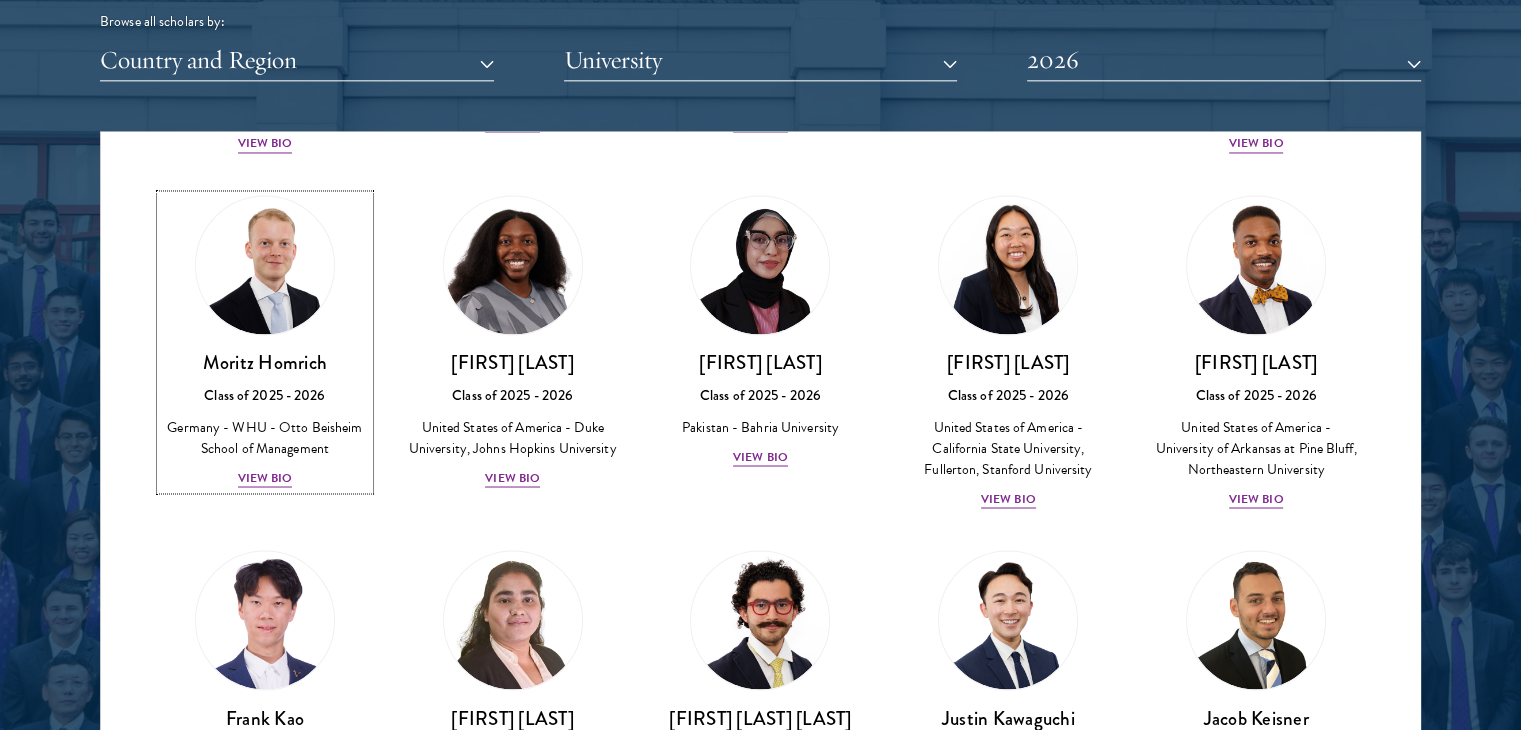 scroll, scrollTop: 3560, scrollLeft: 0, axis: vertical 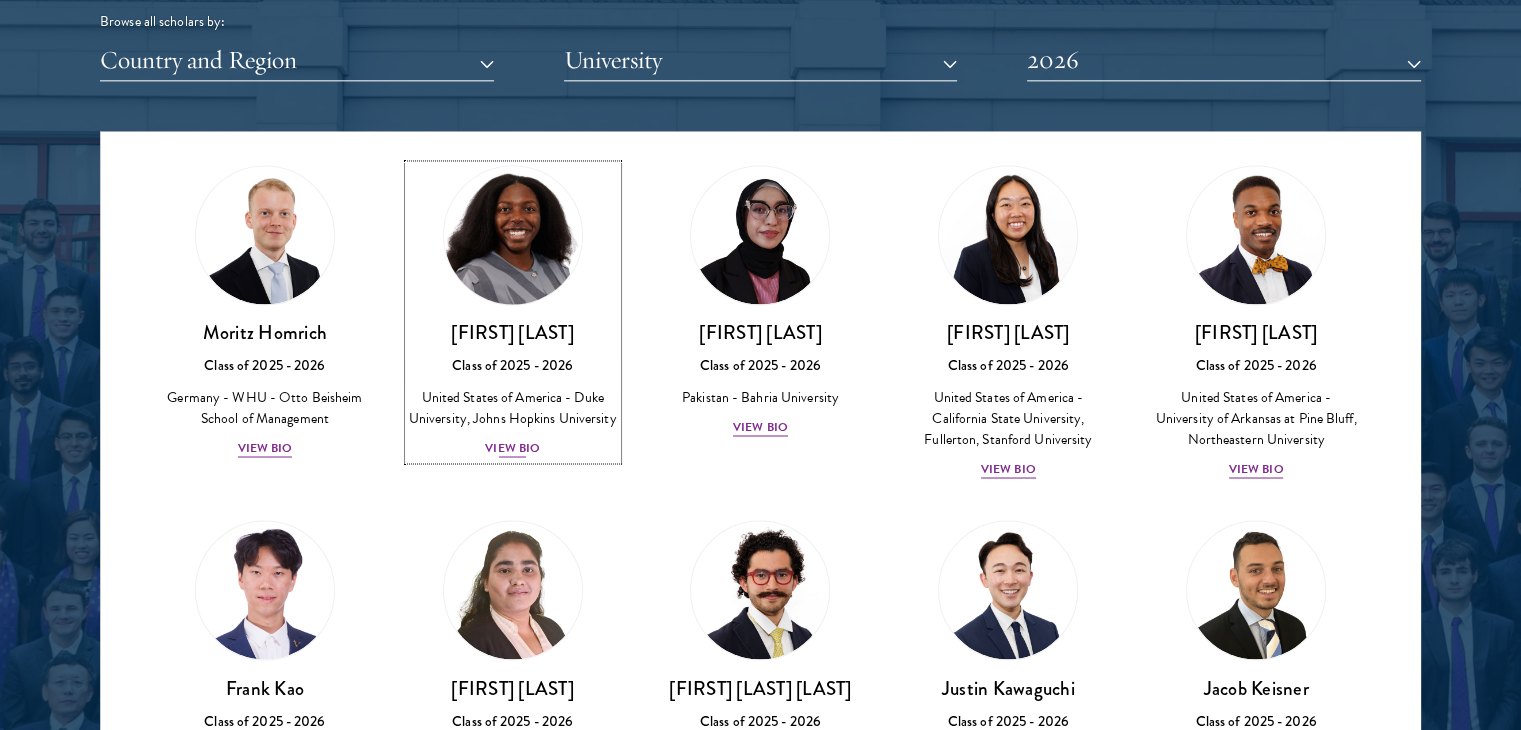 click on "View Bio" at bounding box center (512, 447) 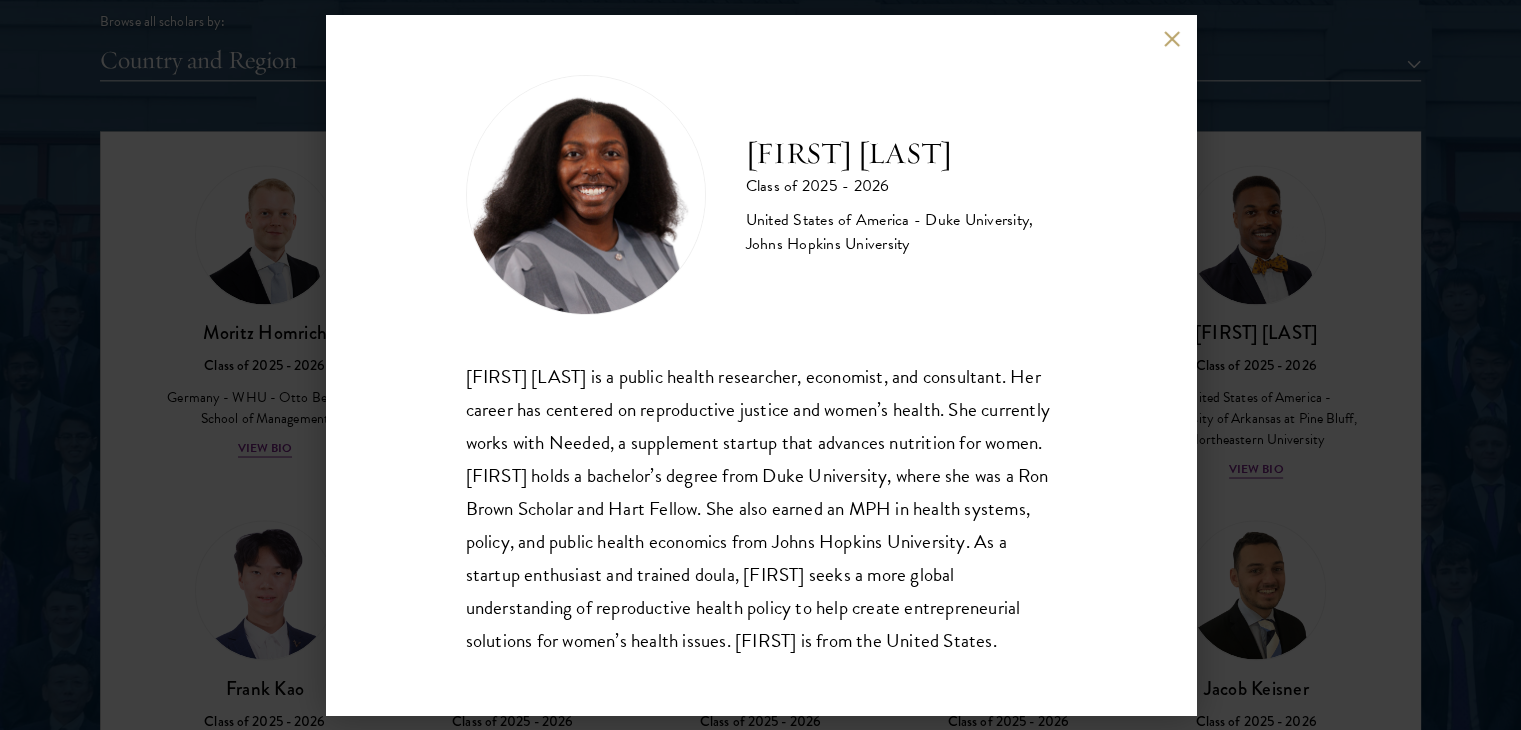 click at bounding box center [1172, 38] 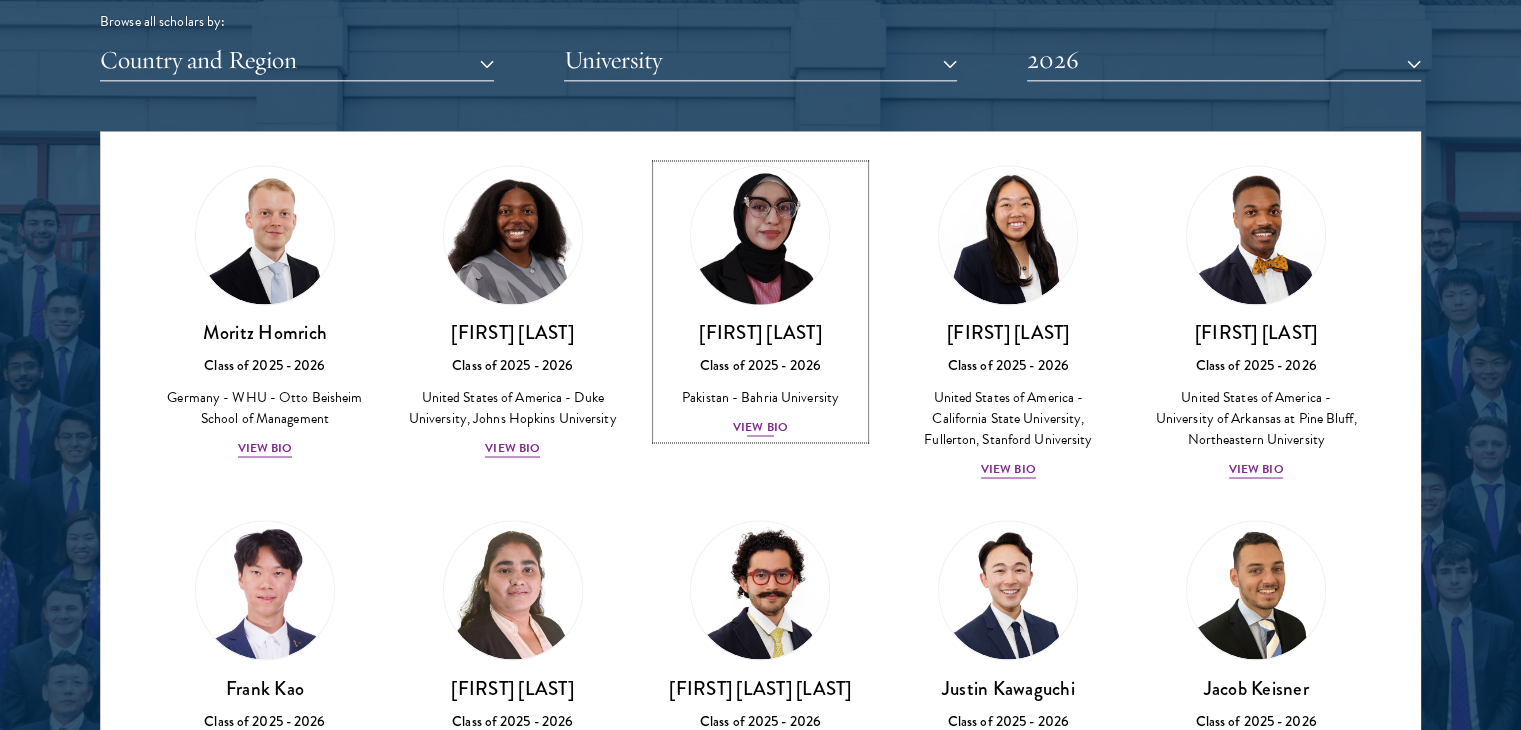 click on "[FIRST] [LAST]
Class of 2025 - 2026
[COUNTRY] - Bahria University
View Bio" at bounding box center (761, 379) 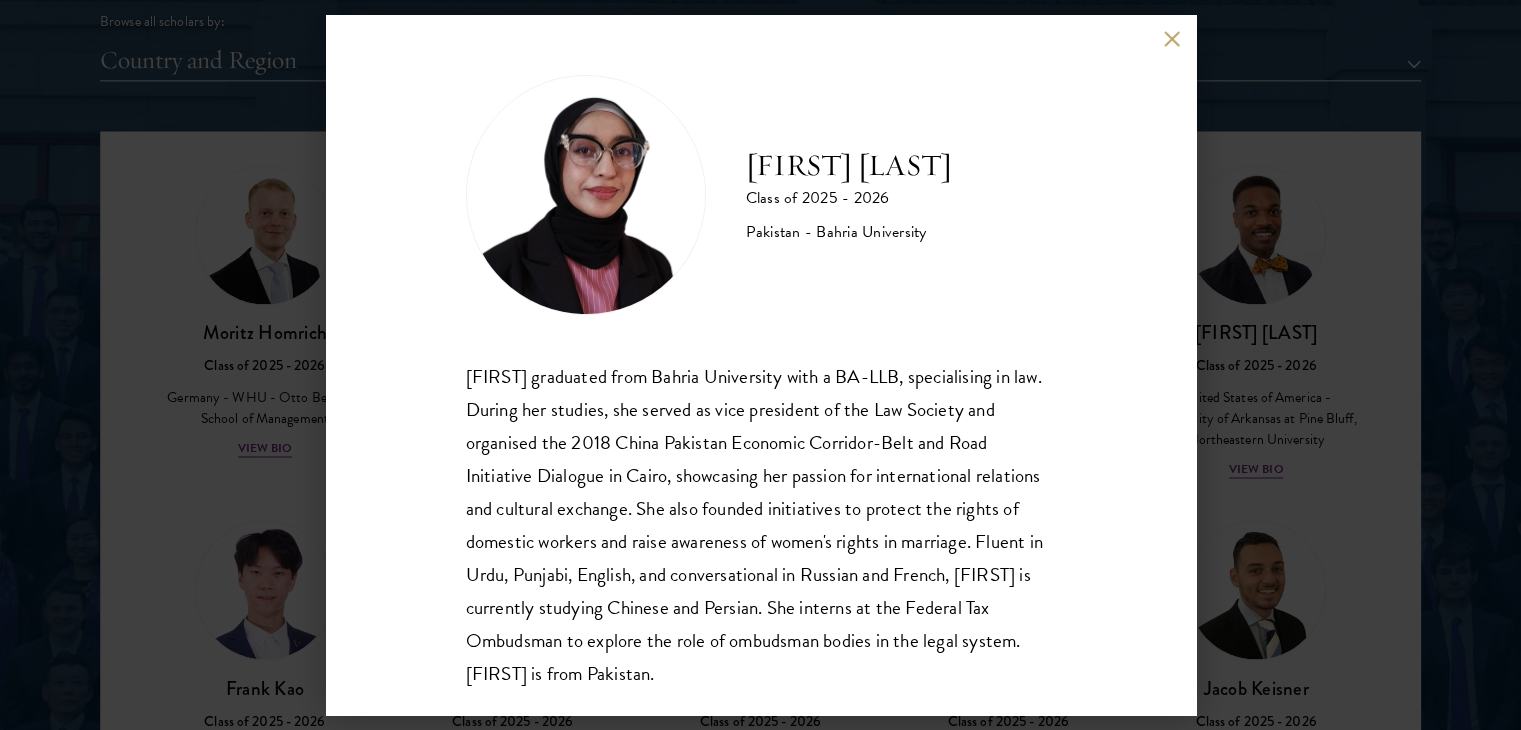 click on "[FIRST] [LAST]
Class of 2025 - 2026
Pakistan - Bahria University
[FIRST] [LAST] graduated from Bahria University with a BA-LLB, specialising in law. During her studies, she served as vice president of the Law Society and organised the 2018 China Pakistan Economic Corridor-Belt and Road Initiative Dialogue in Cairo, showcasing her passion for international relations and cultural exchange. She also founded initiatives to protect the rights of domestic workers and raise awareness of women's rights in marriage. Fluent in Urdu, Punjabi, English, and conversational in Russian and French, [FIRST] is currently studying Chinese and Persian. She interns at the Federal Tax Ombudsman to explore the role of ombudsman bodies in the legal system. [FIRST] is from Pakistan." at bounding box center (761, 365) 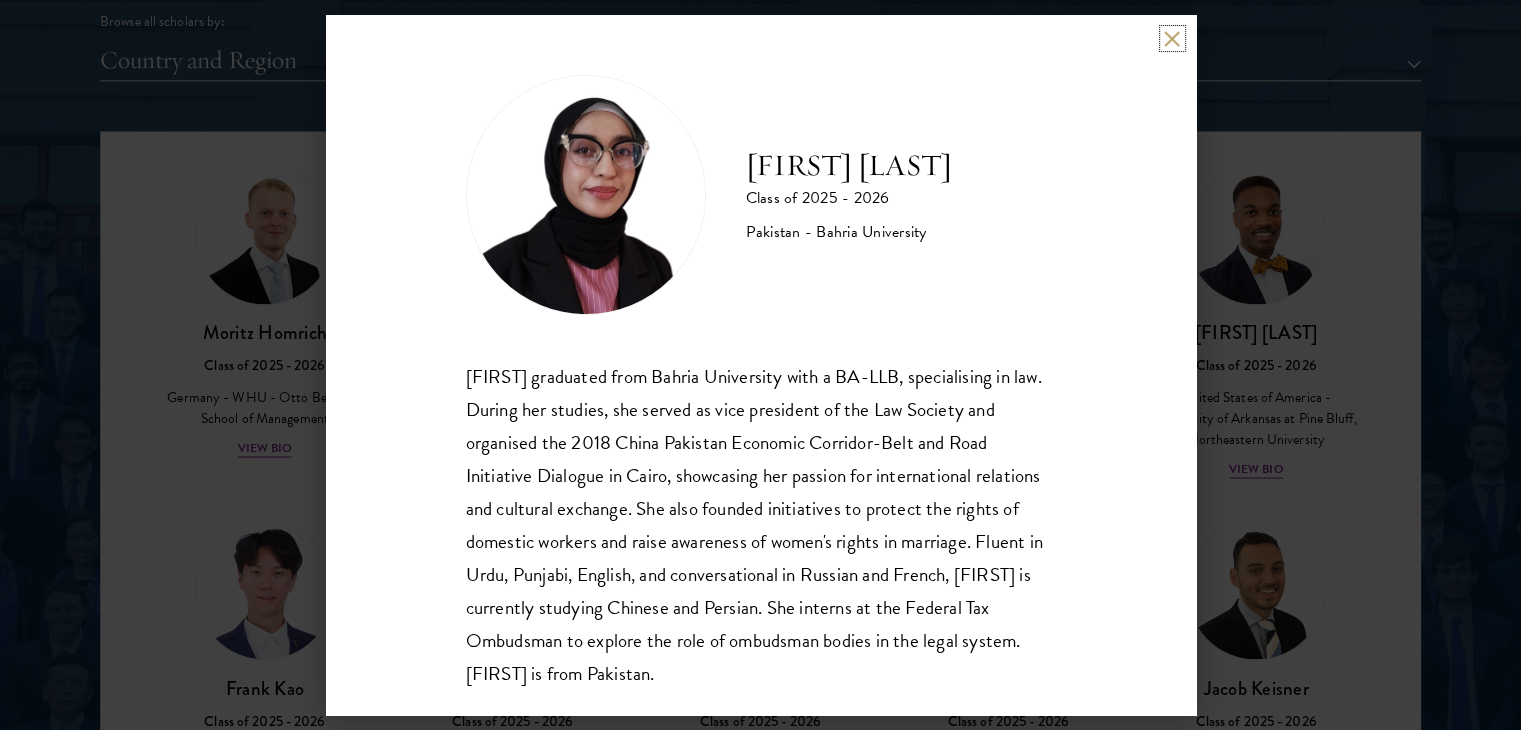 click at bounding box center [1172, 38] 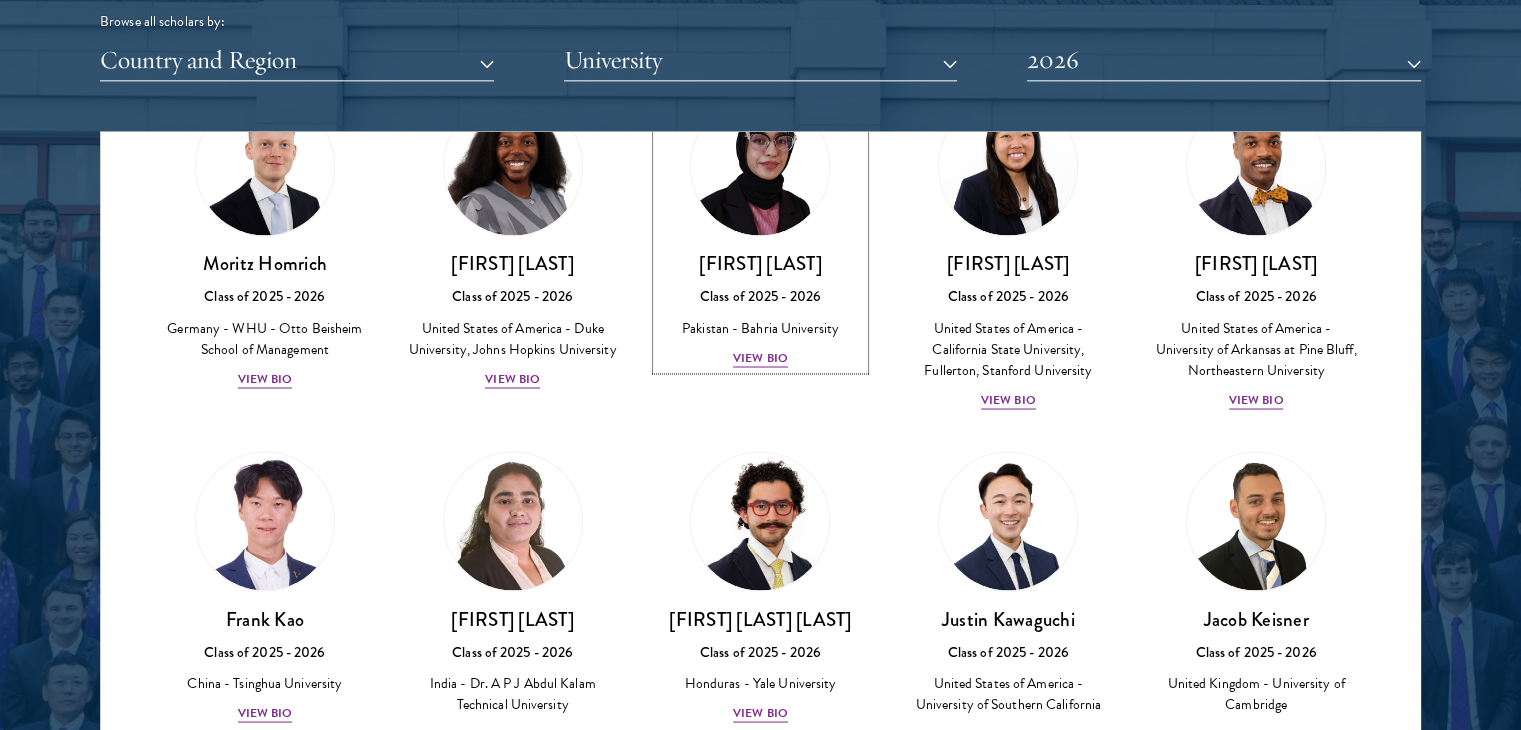 scroll, scrollTop: 3644, scrollLeft: 0, axis: vertical 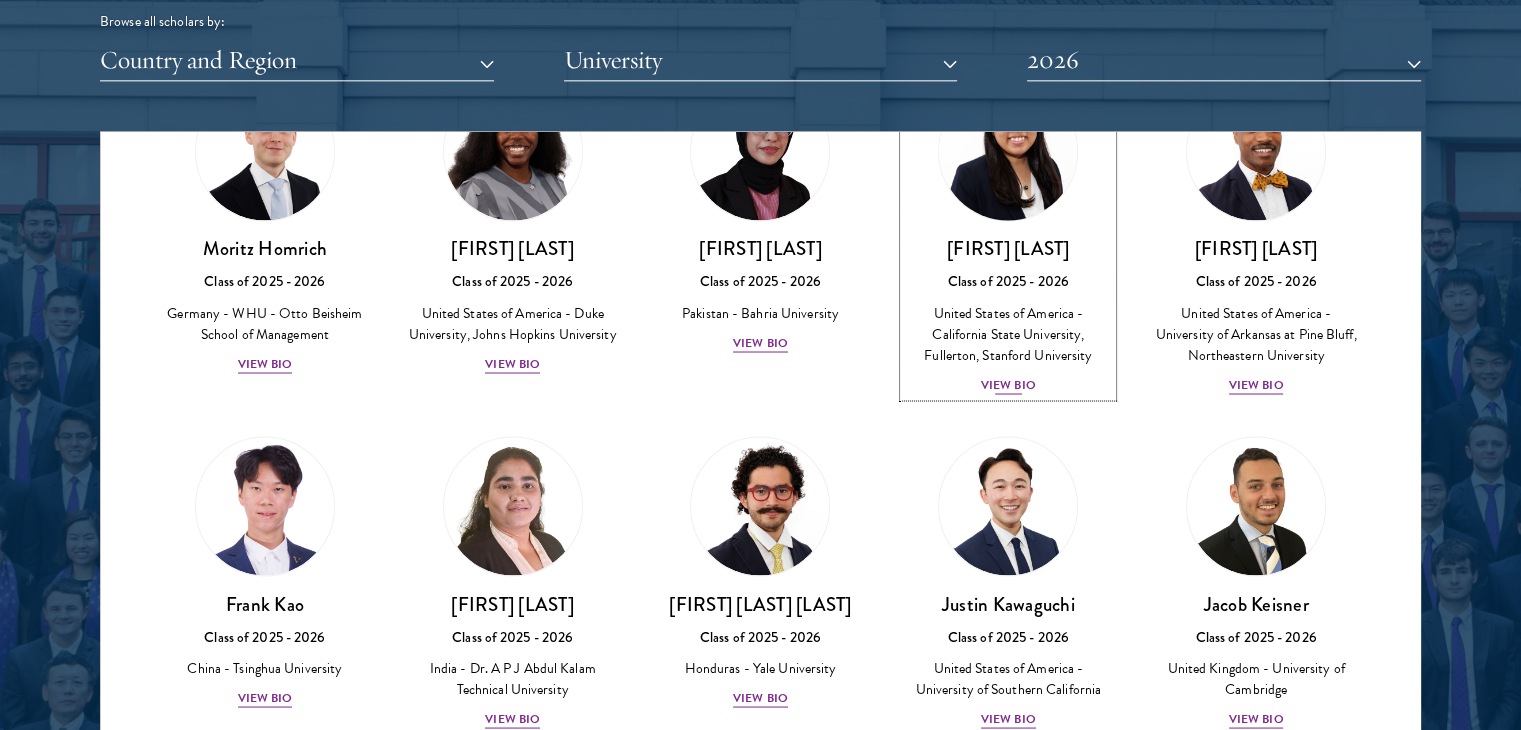 click on "View Bio" at bounding box center (1008, 384) 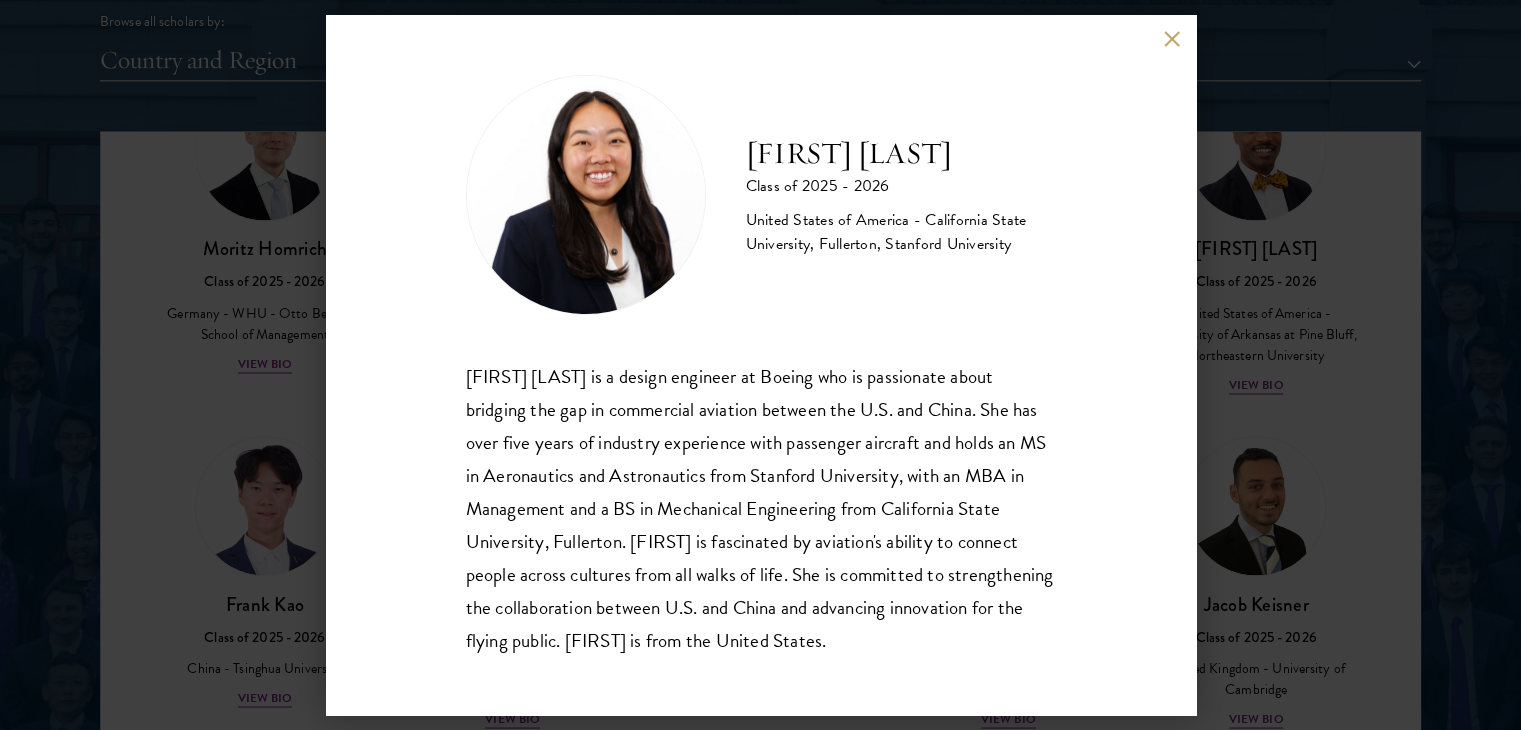 click at bounding box center [1172, 38] 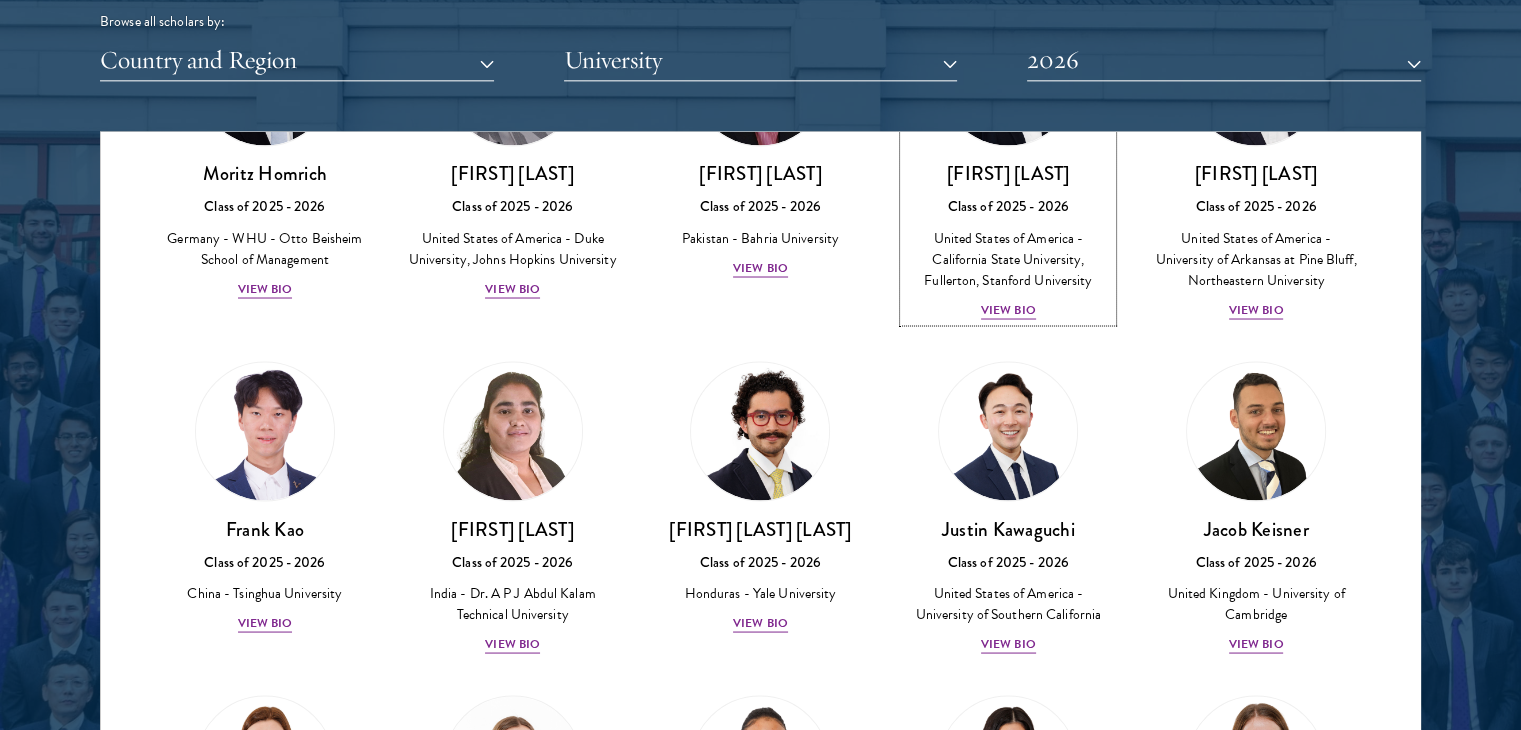 scroll, scrollTop: 3726, scrollLeft: 0, axis: vertical 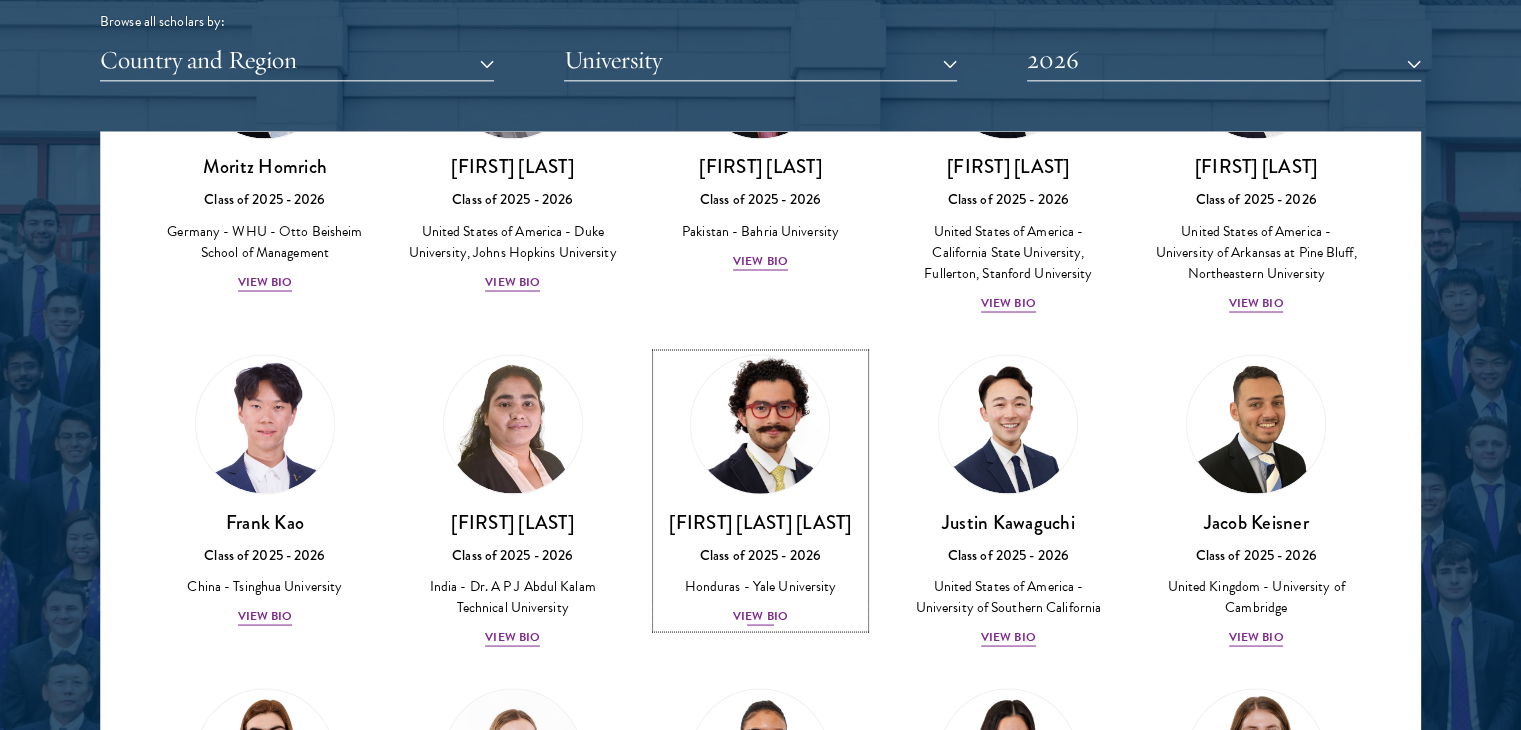 click on "View Bio" at bounding box center (760, 615) 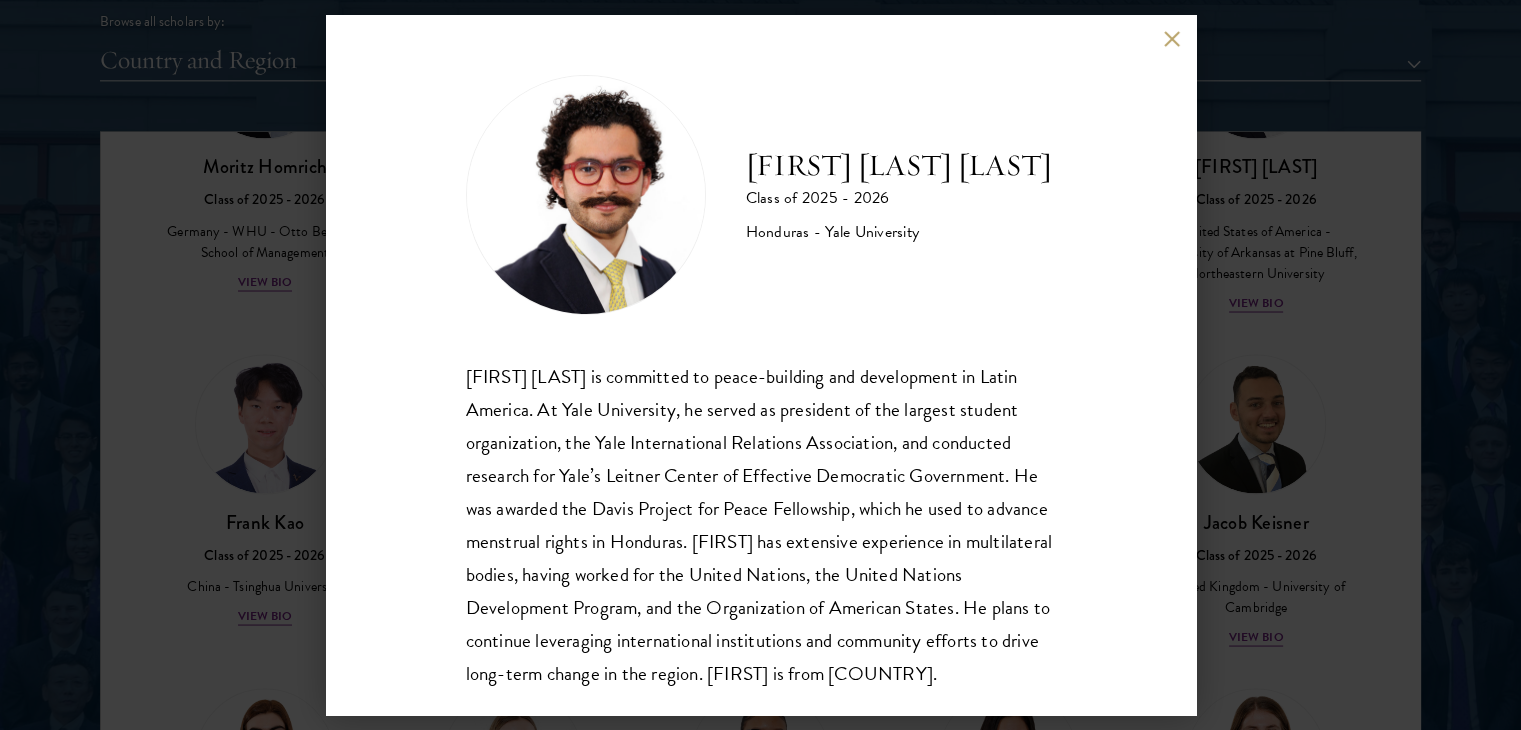 click on "[FIRST] [LAST] is committed to peace-building and development in Latin America. At Yale University, he served as president of the largest student organization, the Yale International Relations Association, and conducted research for Yale’s Leitner Center of Effective Democratic Government. He was awarded the Davis Project for Peace Fellowship, which he used to advance menstrual rights in Honduras. [FIRST] has extensive experience in multilateral bodies, having worked for the United Nations, the United Nations Development Program, and the Organization of American States. He plans to continue leveraging international institutions and community efforts to drive long-term change in the region. [FIRST] is from [COUNTRY]." at bounding box center [761, 525] 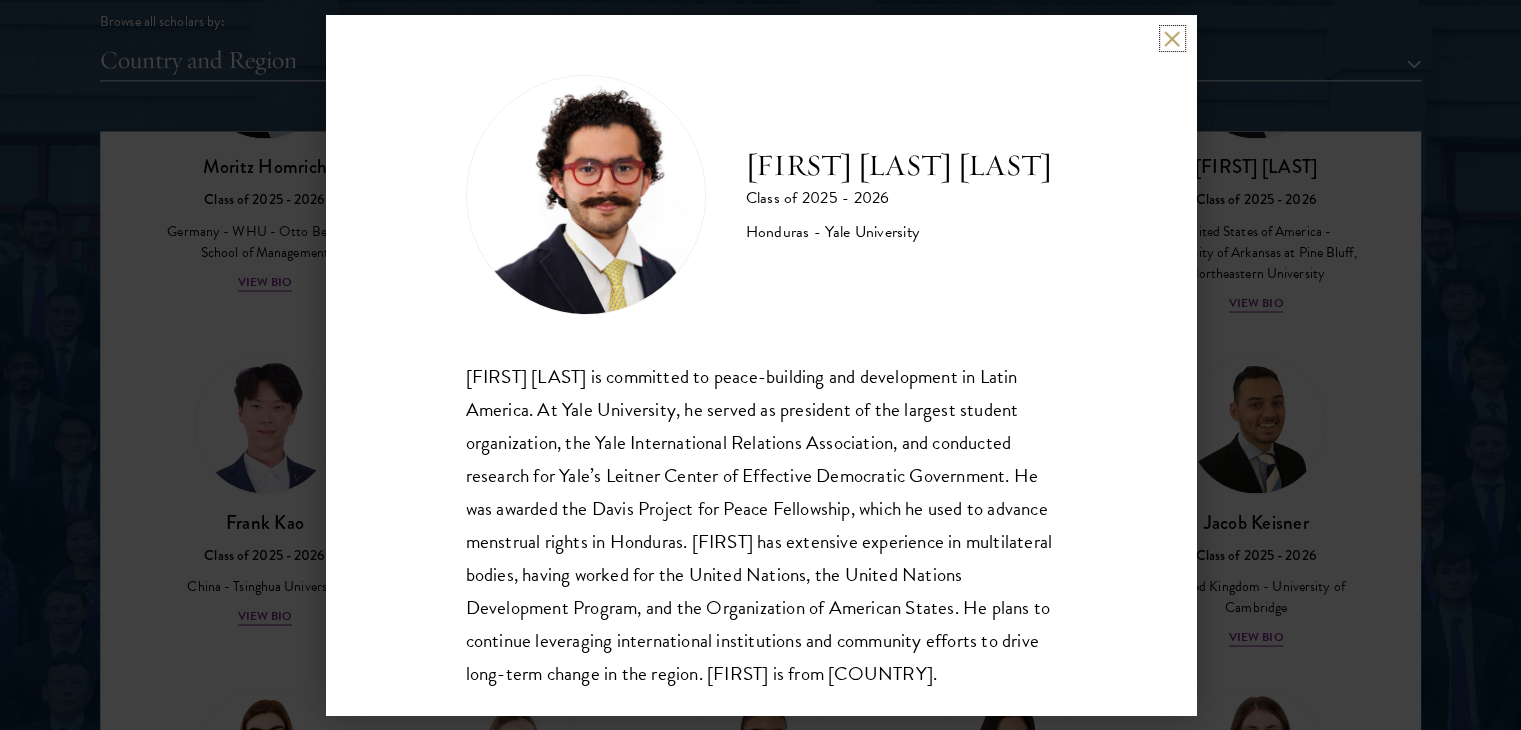 click at bounding box center (1172, 38) 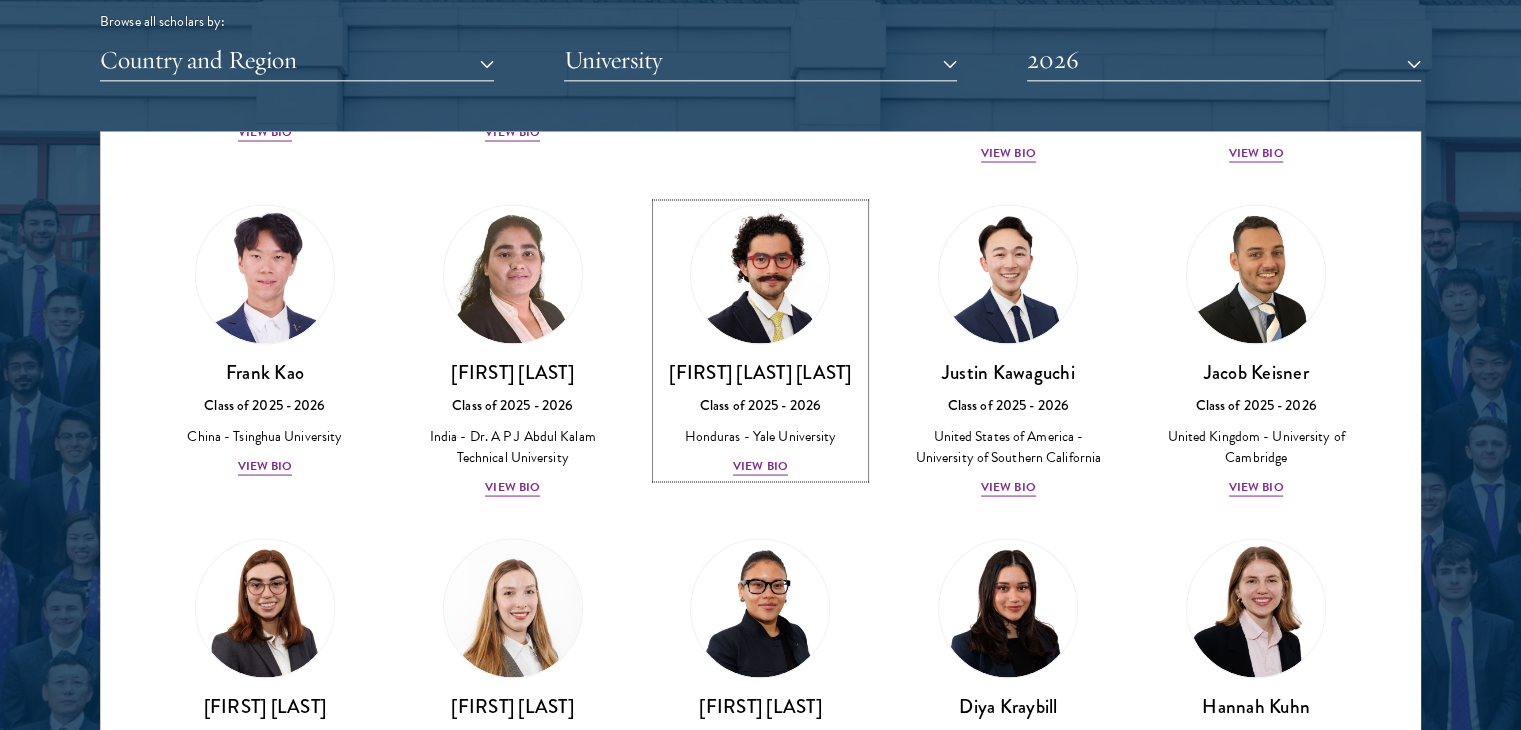 scroll, scrollTop: 3880, scrollLeft: 0, axis: vertical 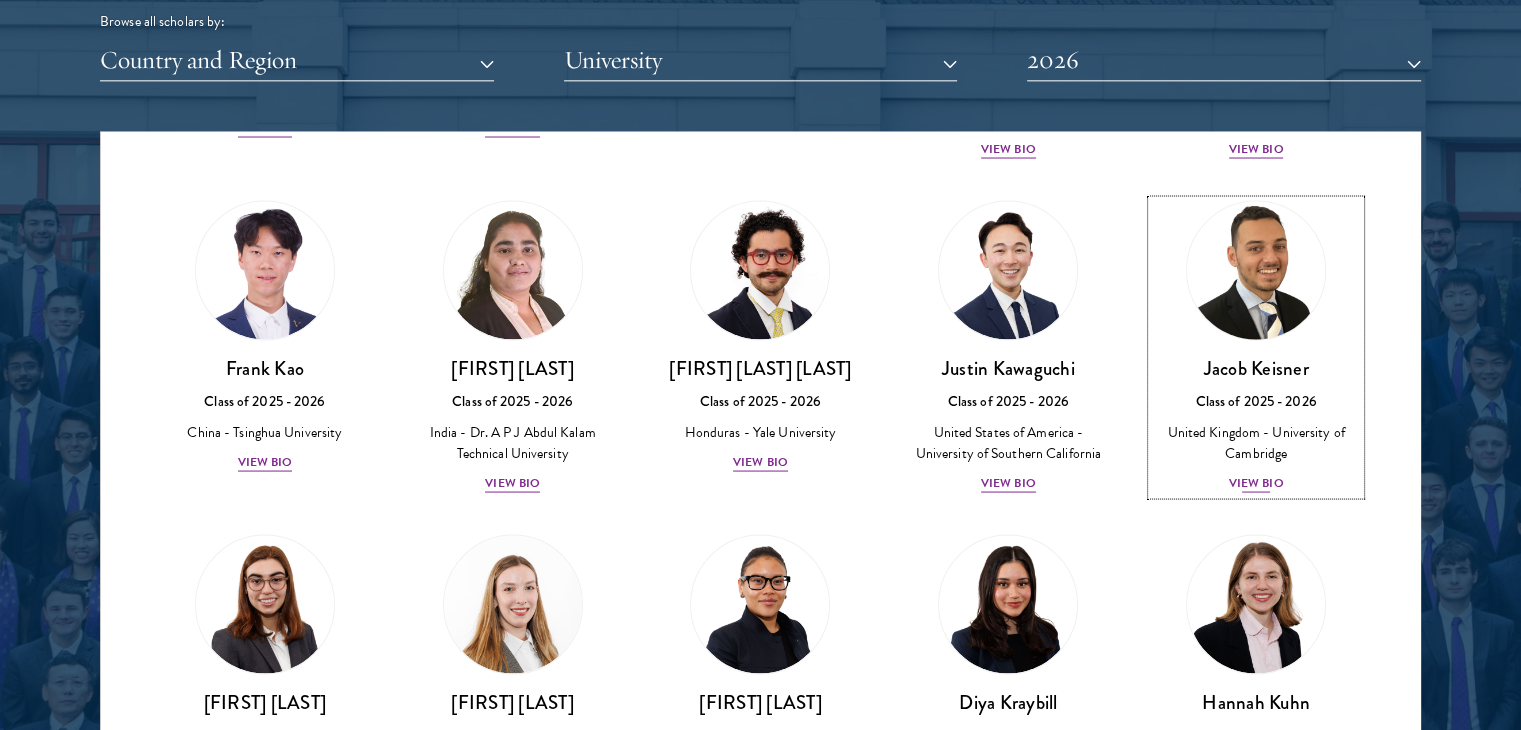 click on "View Bio" at bounding box center (1256, 482) 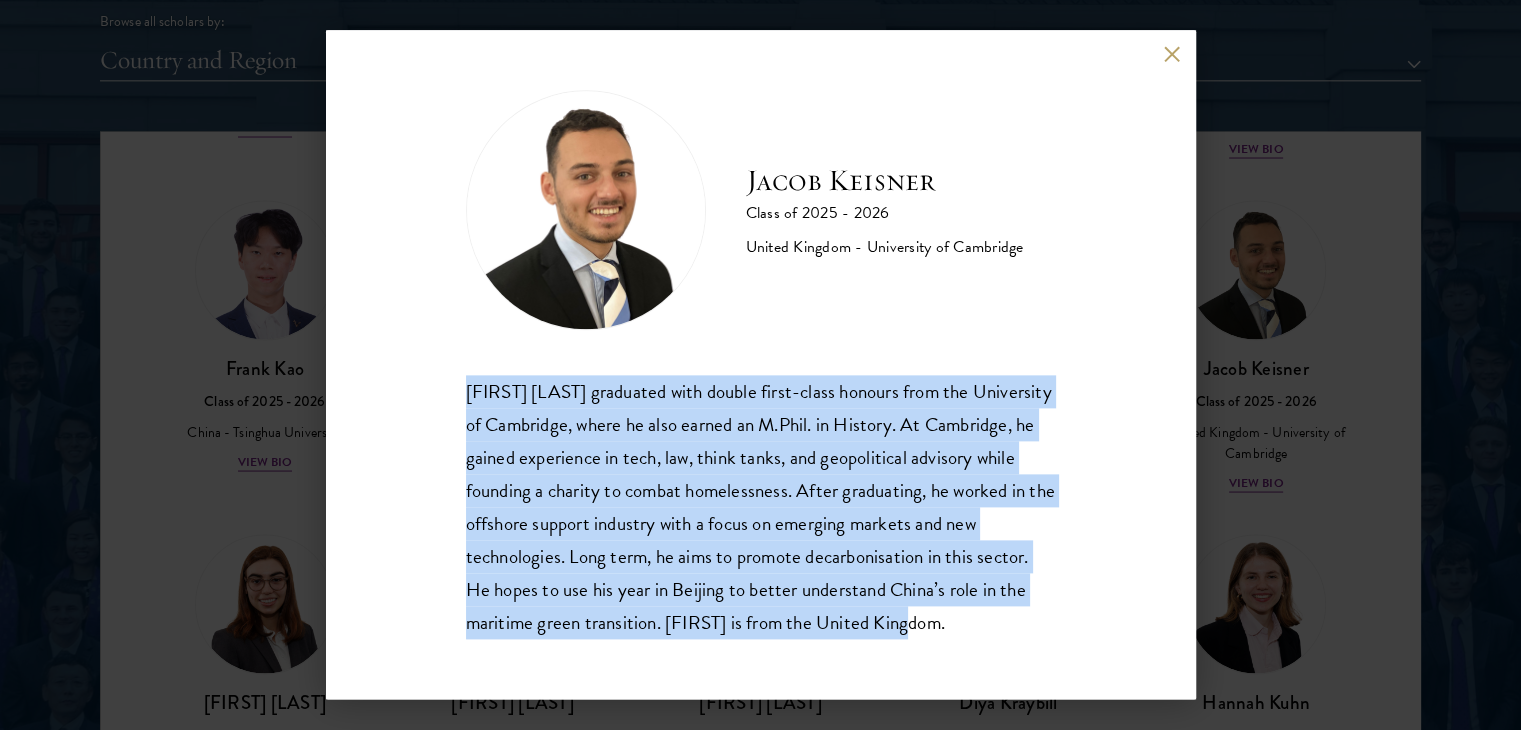 click on "[FIRST] [LAST] graduated with double first-class honours from the University of Cambridge, where he also earned an M.Phil. in History. At Cambridge, he gained experience in tech, law, think tanks, and geopolitical advisory while founding a charity to combat homelessness. After graduating, he worked in the offshore support industry with a focus on emerging markets and new technologies. Long term, he aims to promote decarbonisation in this sector. He hopes to use his year in Beijing to better understand China’s role in the maritime green transition. [FIRST] is from the [COUNTRY]." at bounding box center (760, 365) 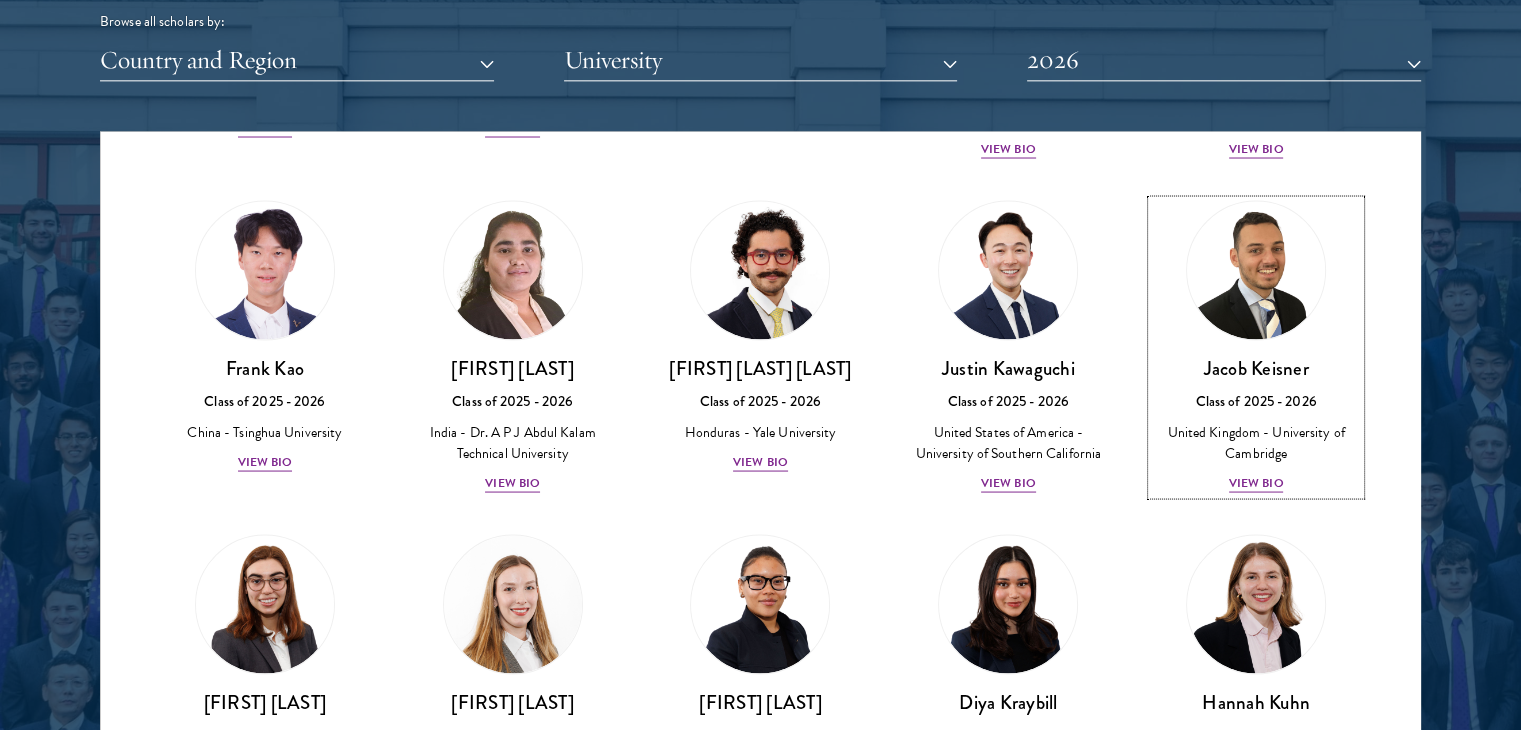 scroll, scrollTop: 3785, scrollLeft: 0, axis: vertical 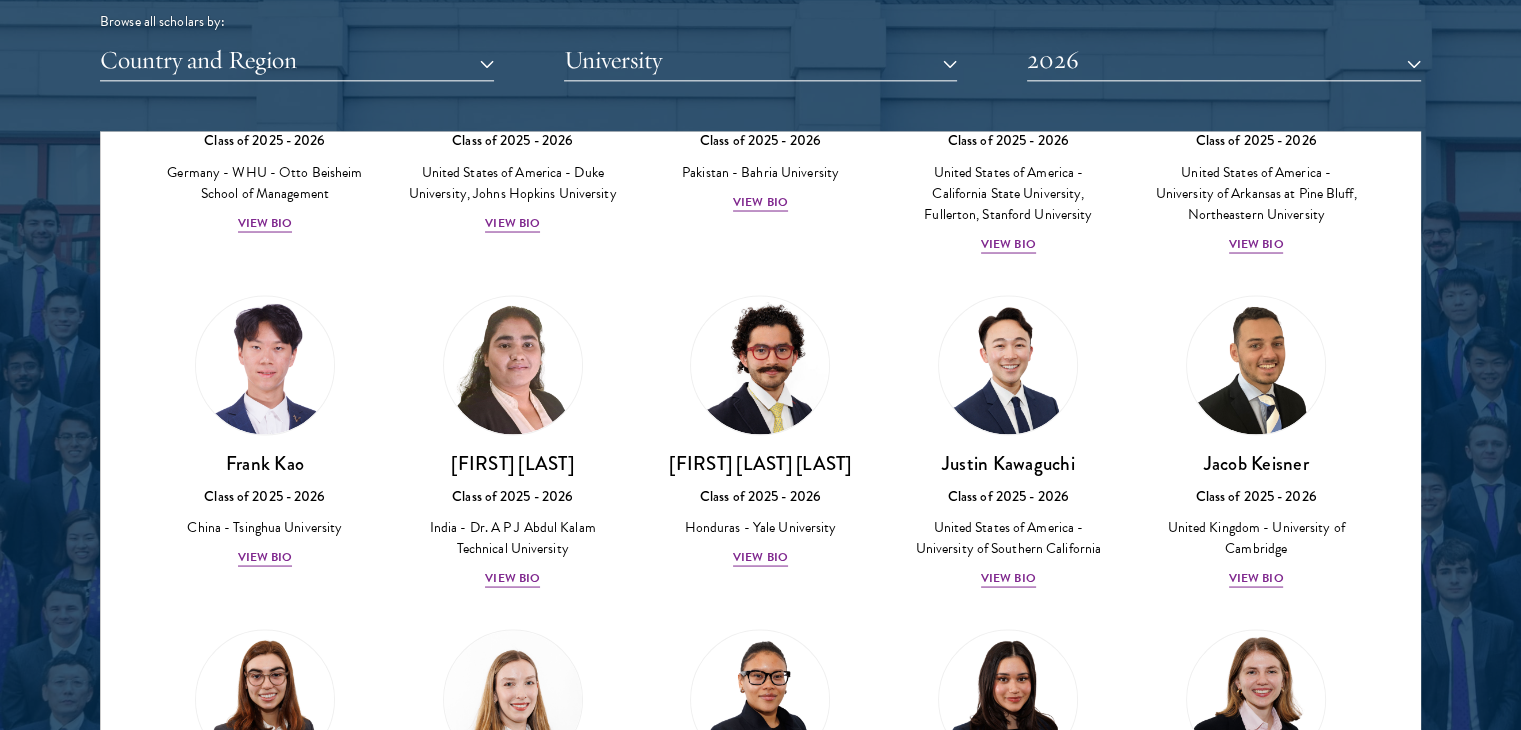 click at bounding box center [760, 222] 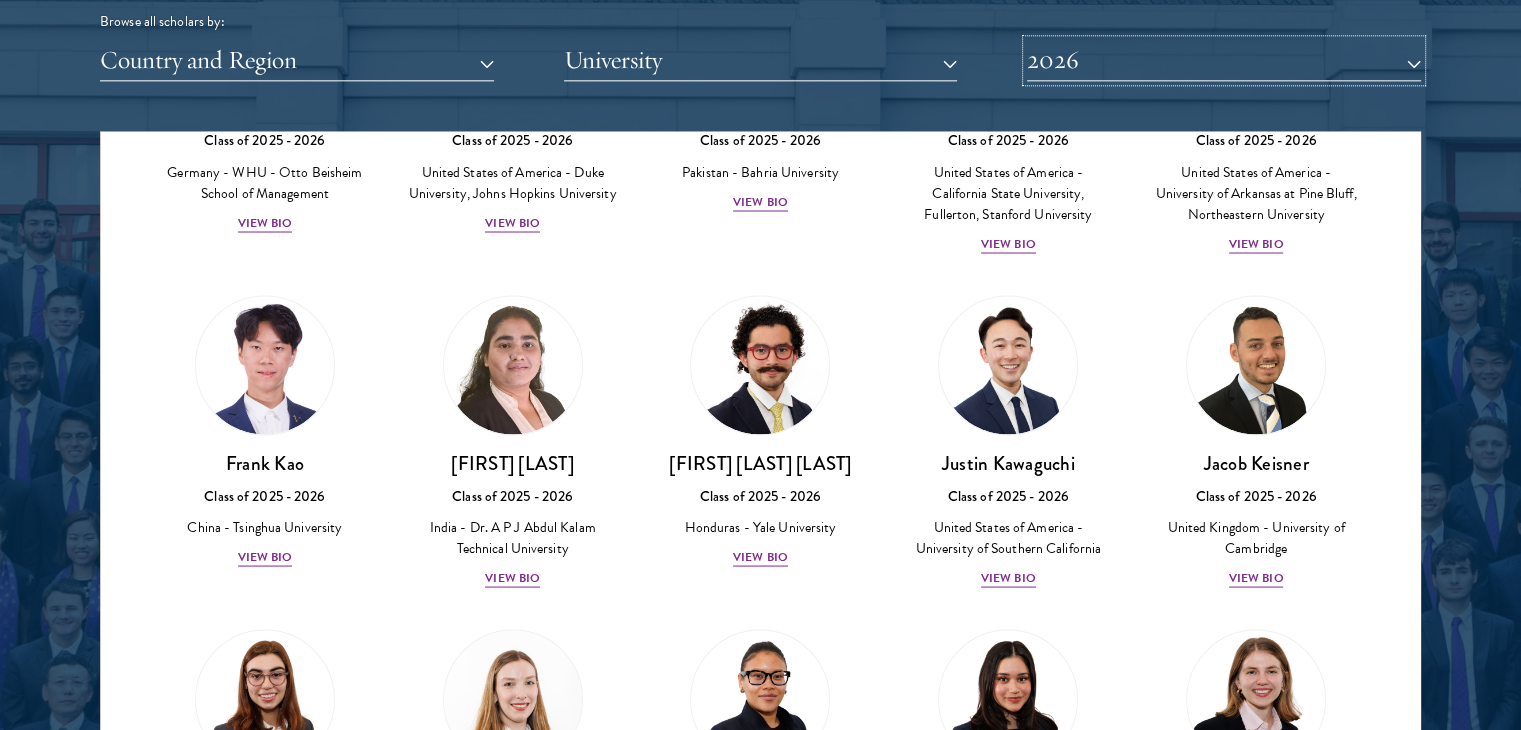 click on "2026" at bounding box center [1224, 60] 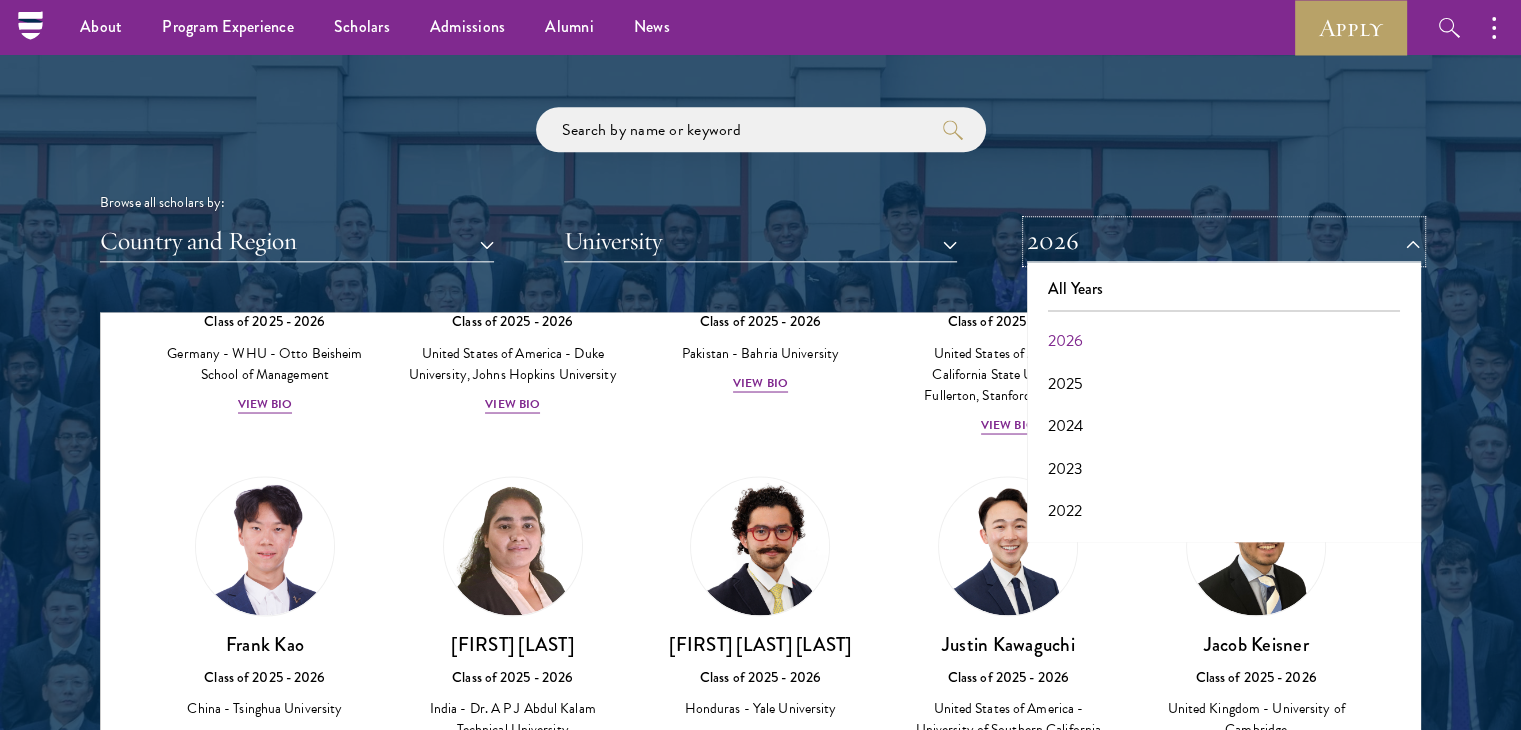 scroll, scrollTop: 2341, scrollLeft: 0, axis: vertical 